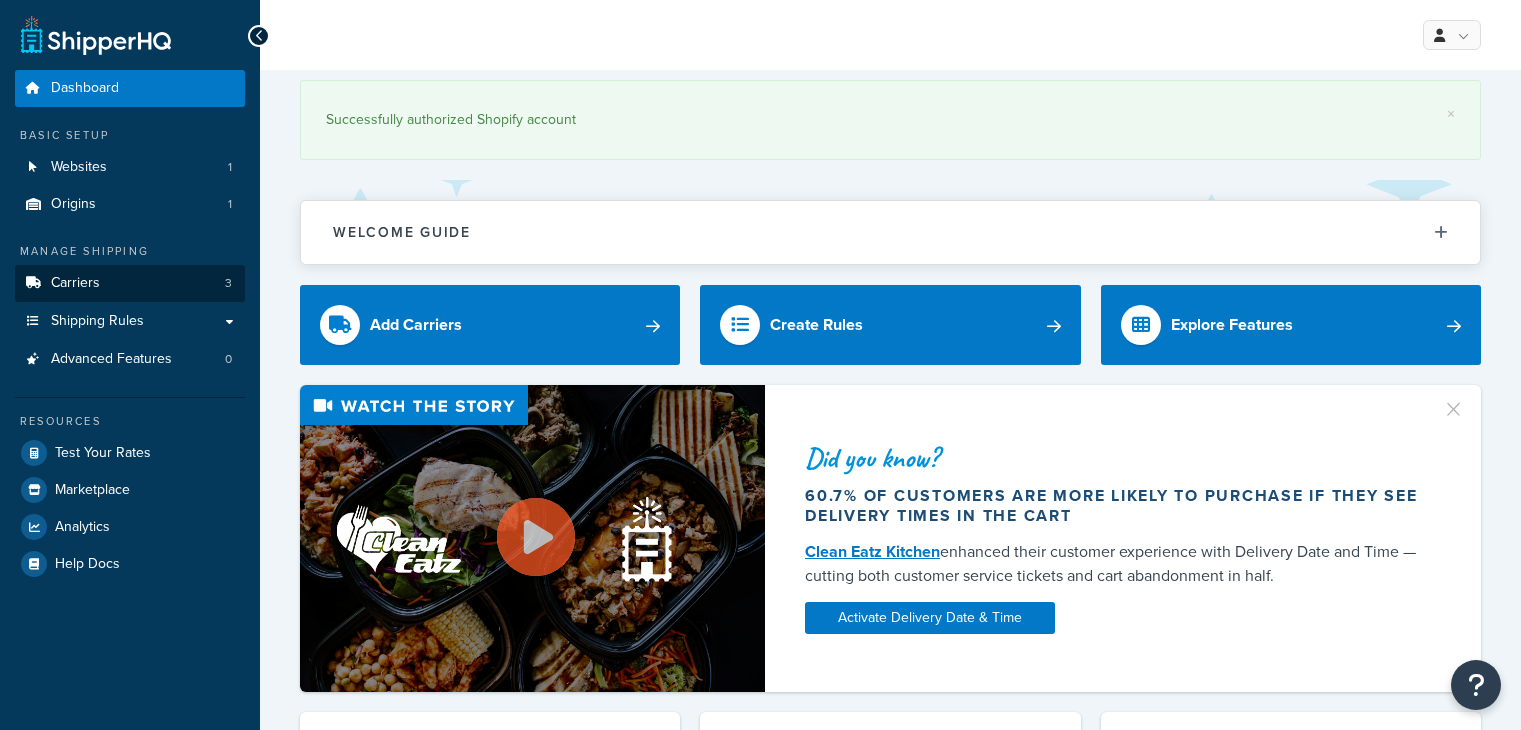 scroll, scrollTop: 0, scrollLeft: 0, axis: both 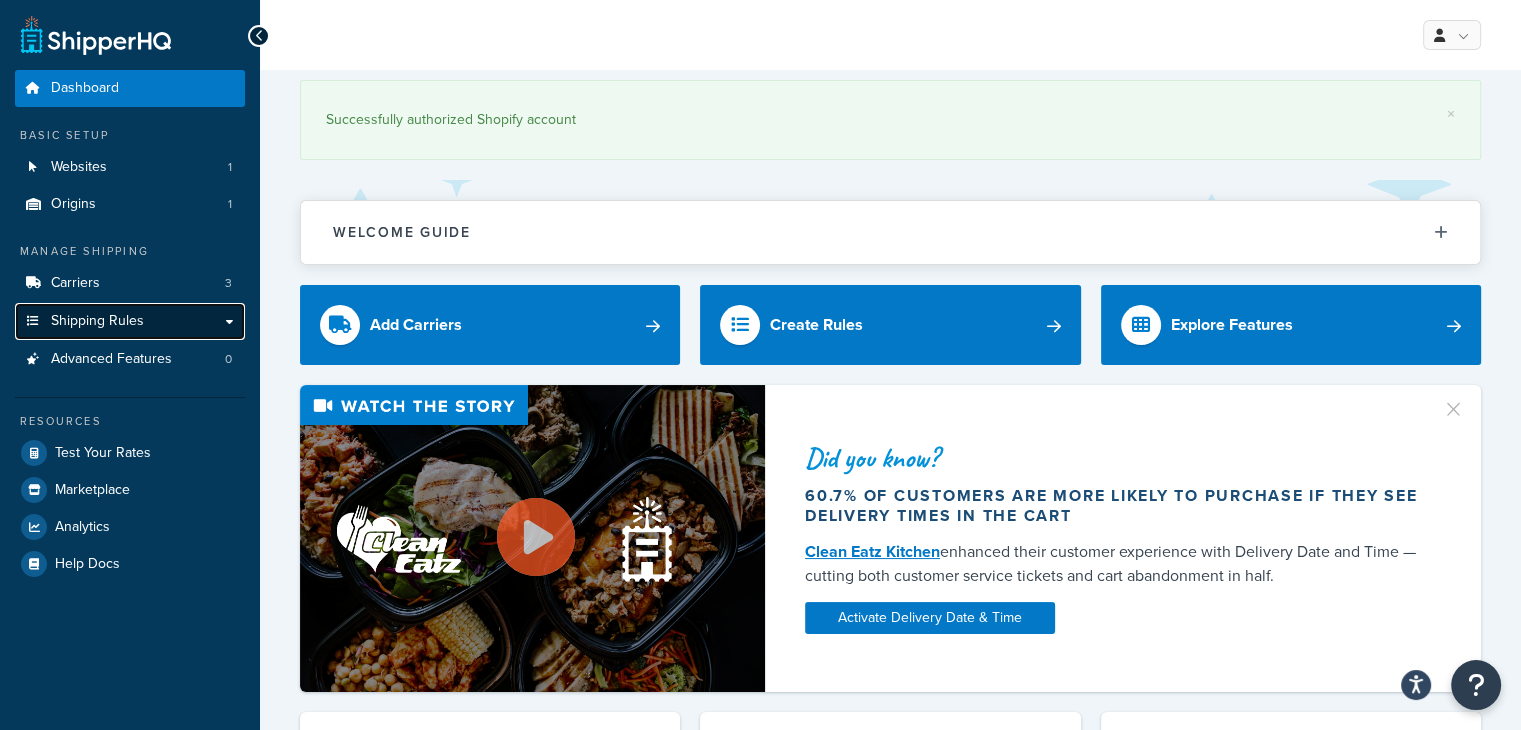 click on "Shipping Rules" at bounding box center [97, 321] 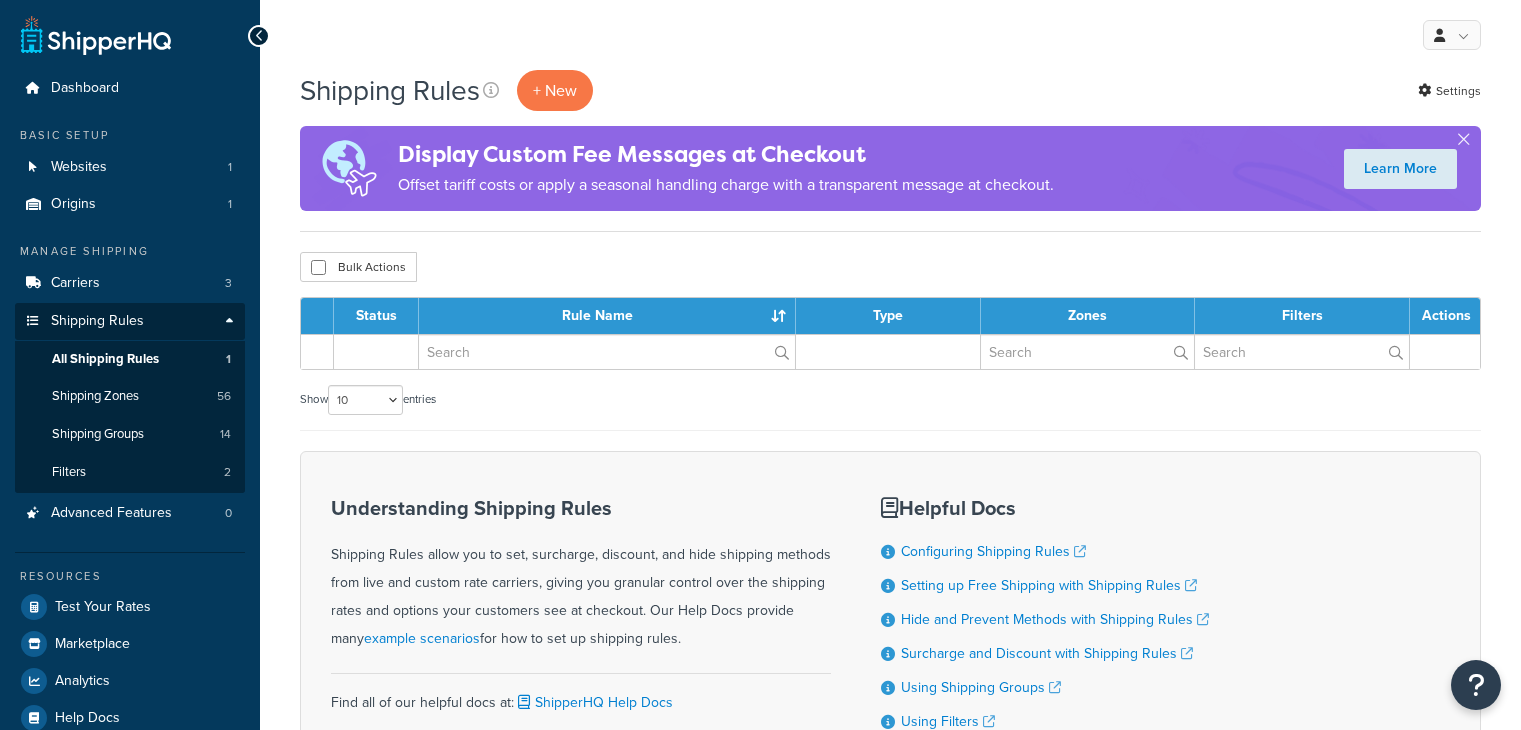 scroll, scrollTop: 0, scrollLeft: 0, axis: both 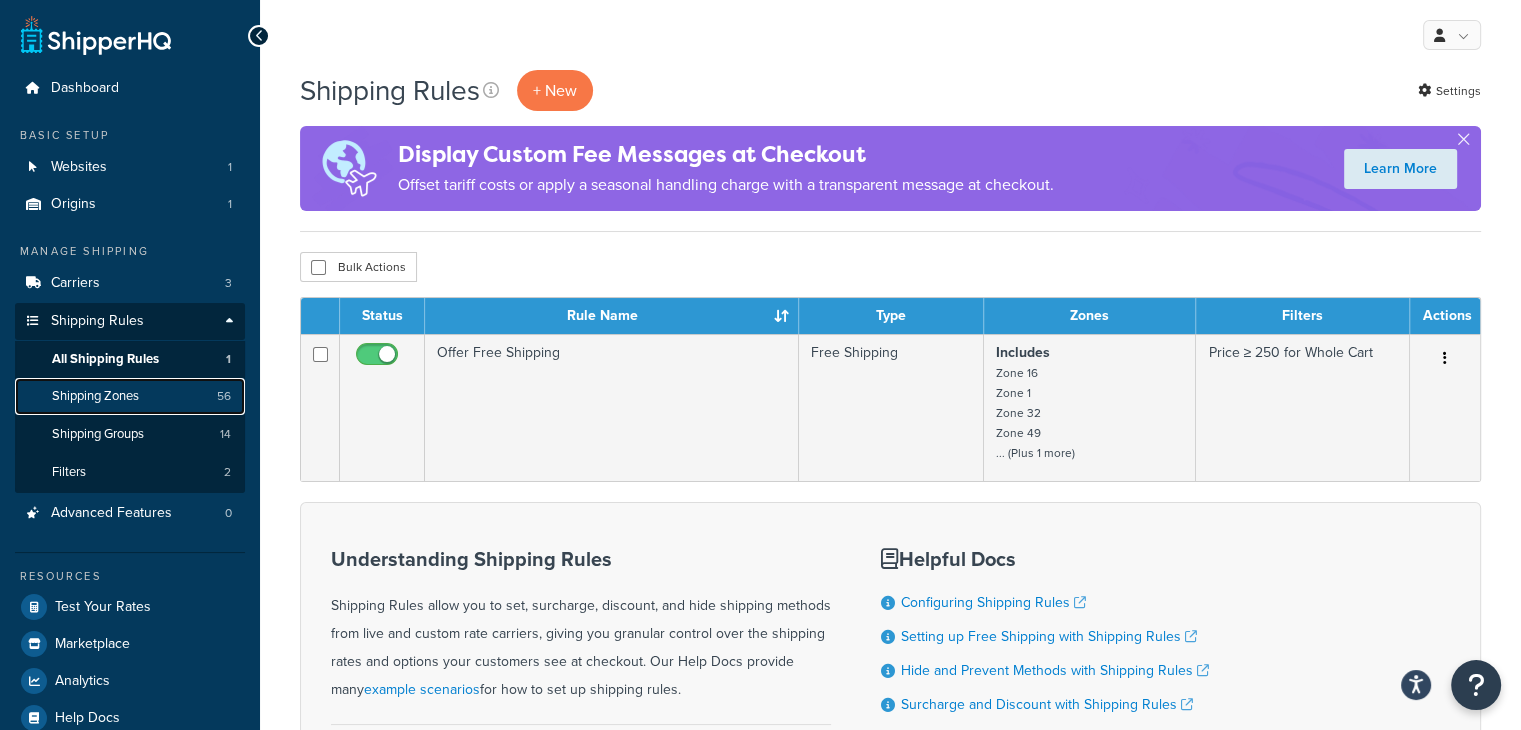 click on "Shipping Zones" at bounding box center [95, 396] 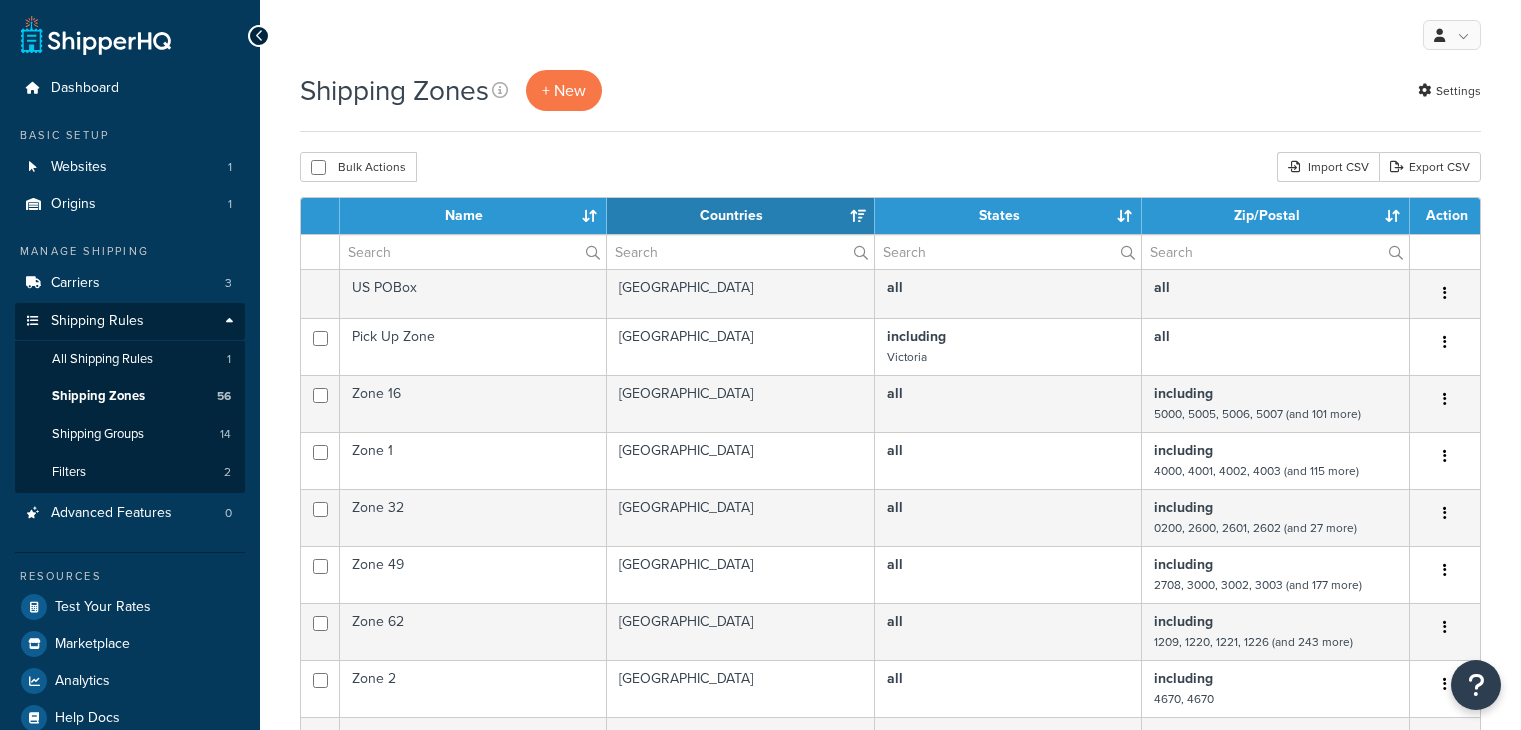 select on "15" 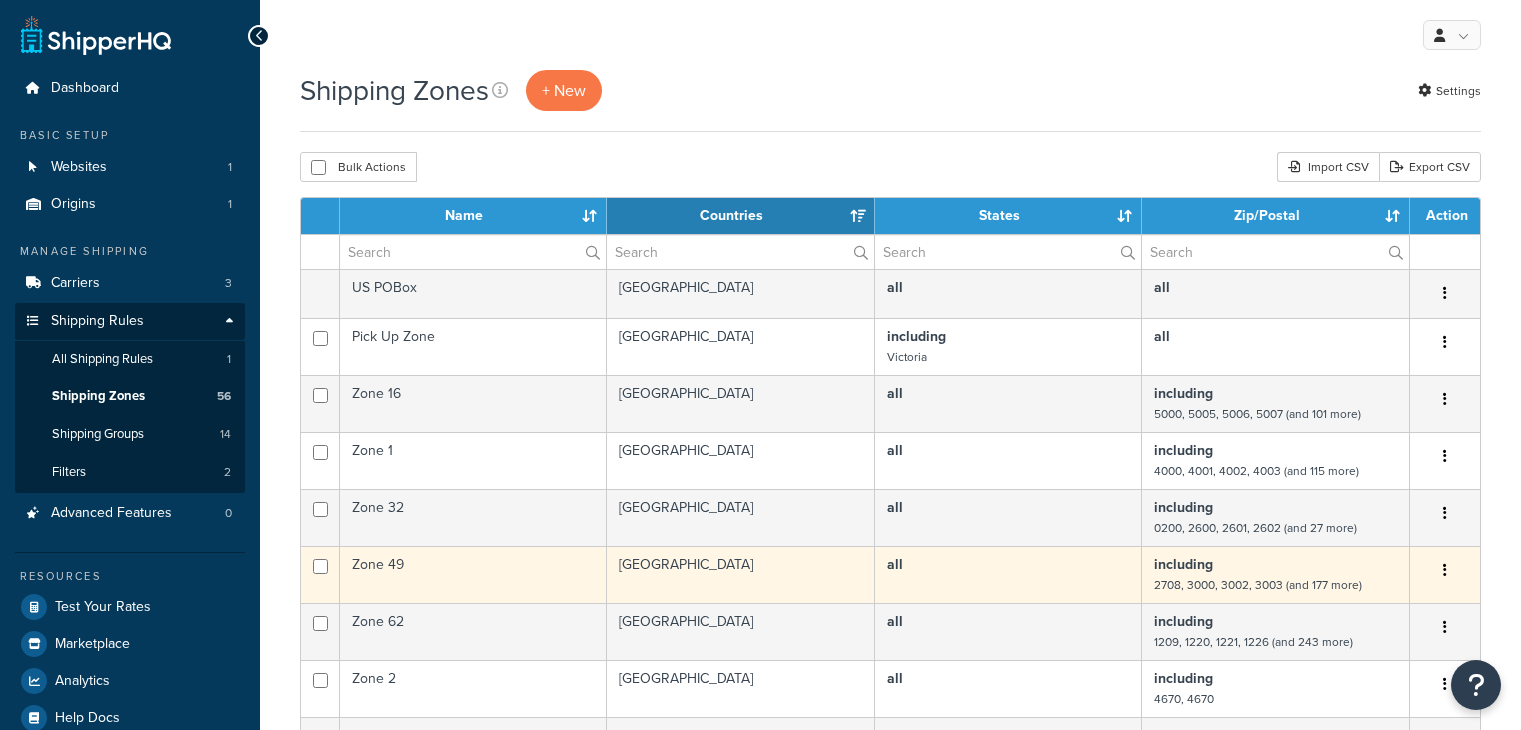 scroll, scrollTop: 0, scrollLeft: 0, axis: both 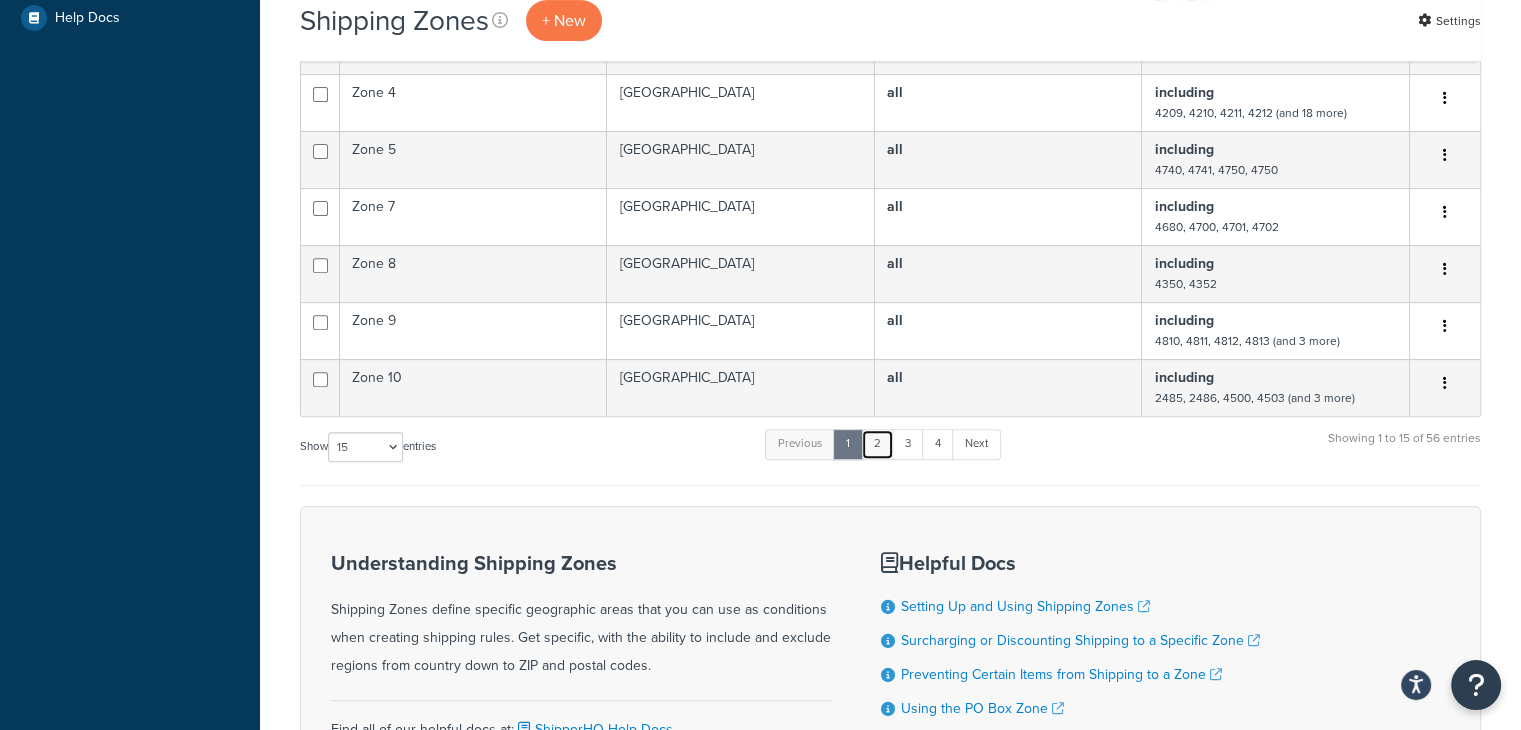 click on "2" at bounding box center [877, 444] 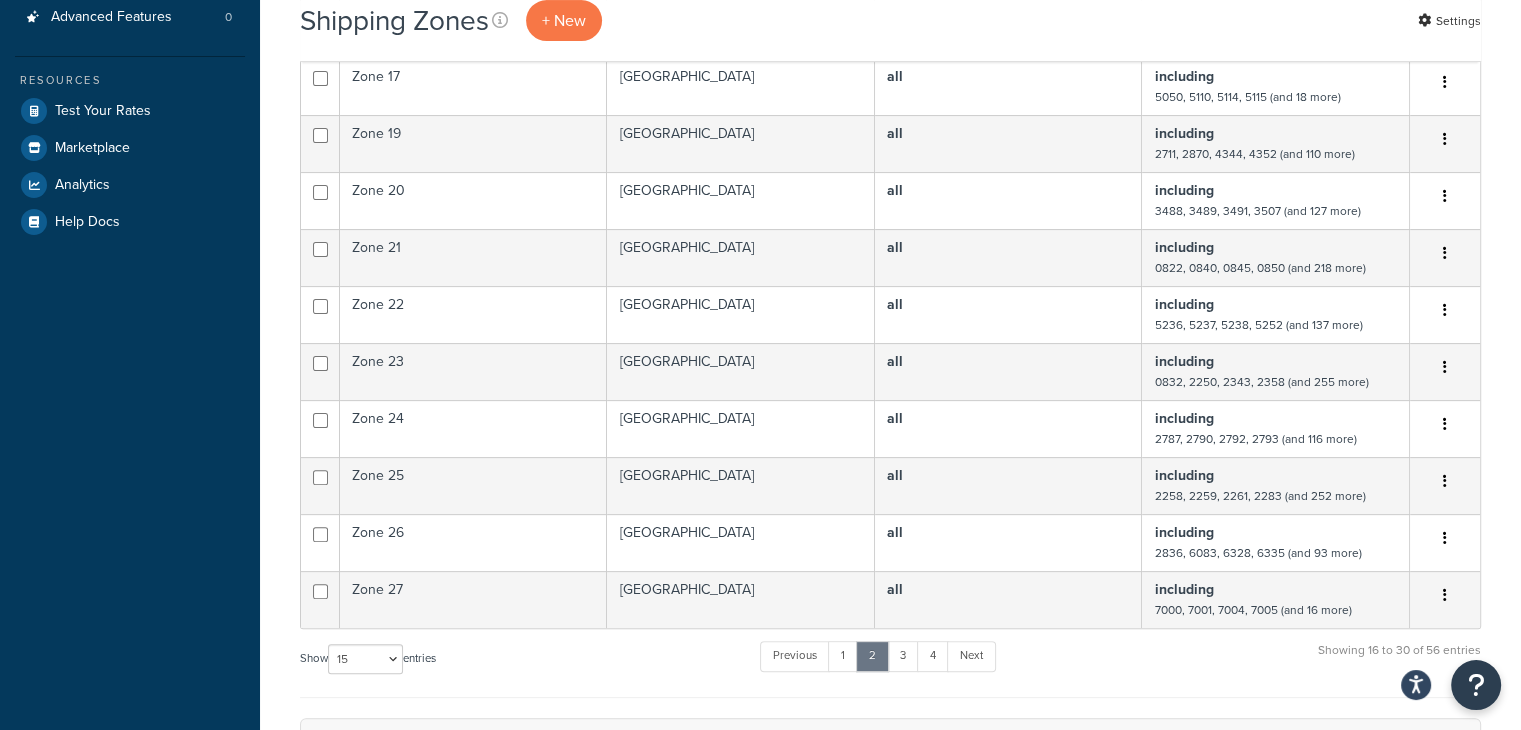 scroll, scrollTop: 500, scrollLeft: 0, axis: vertical 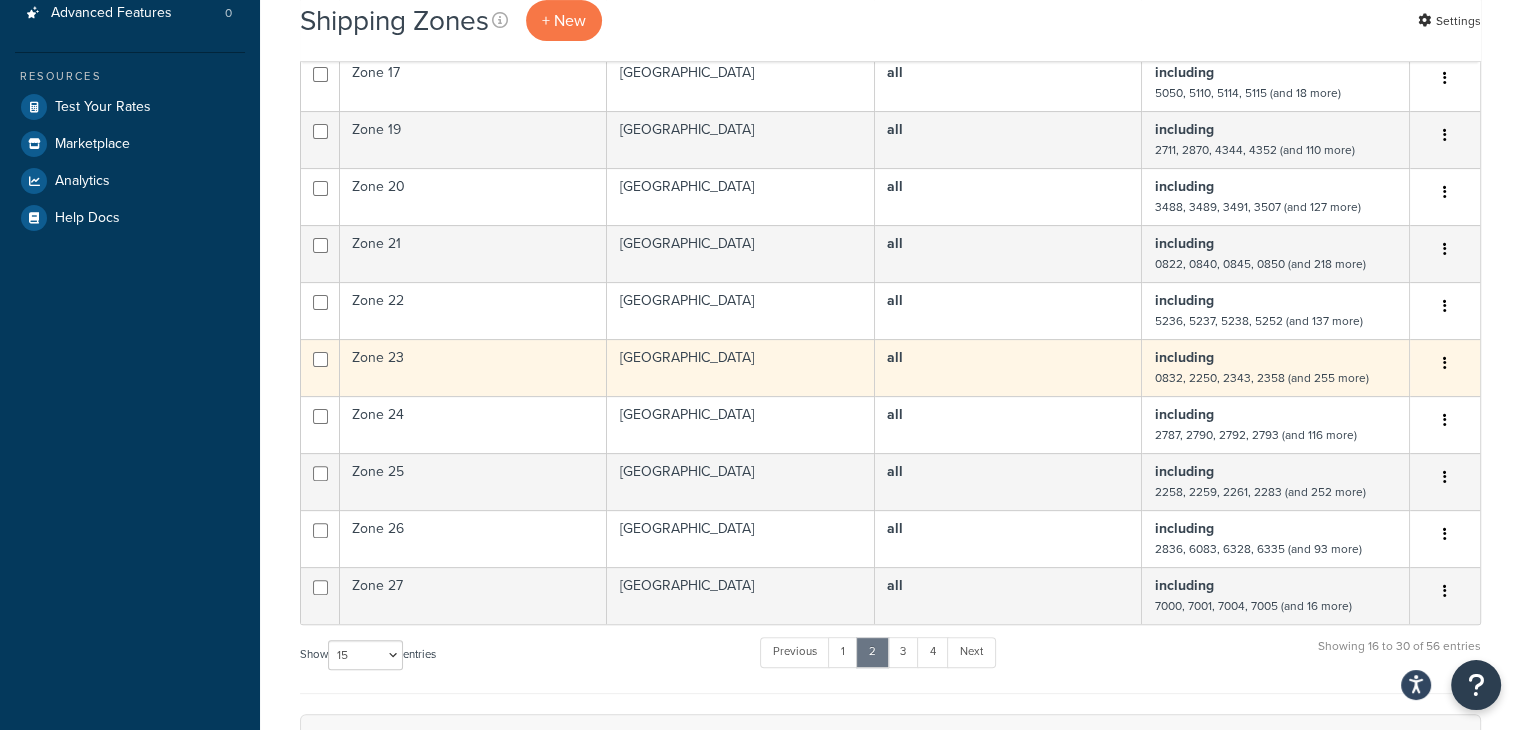 click at bounding box center (1445, 364) 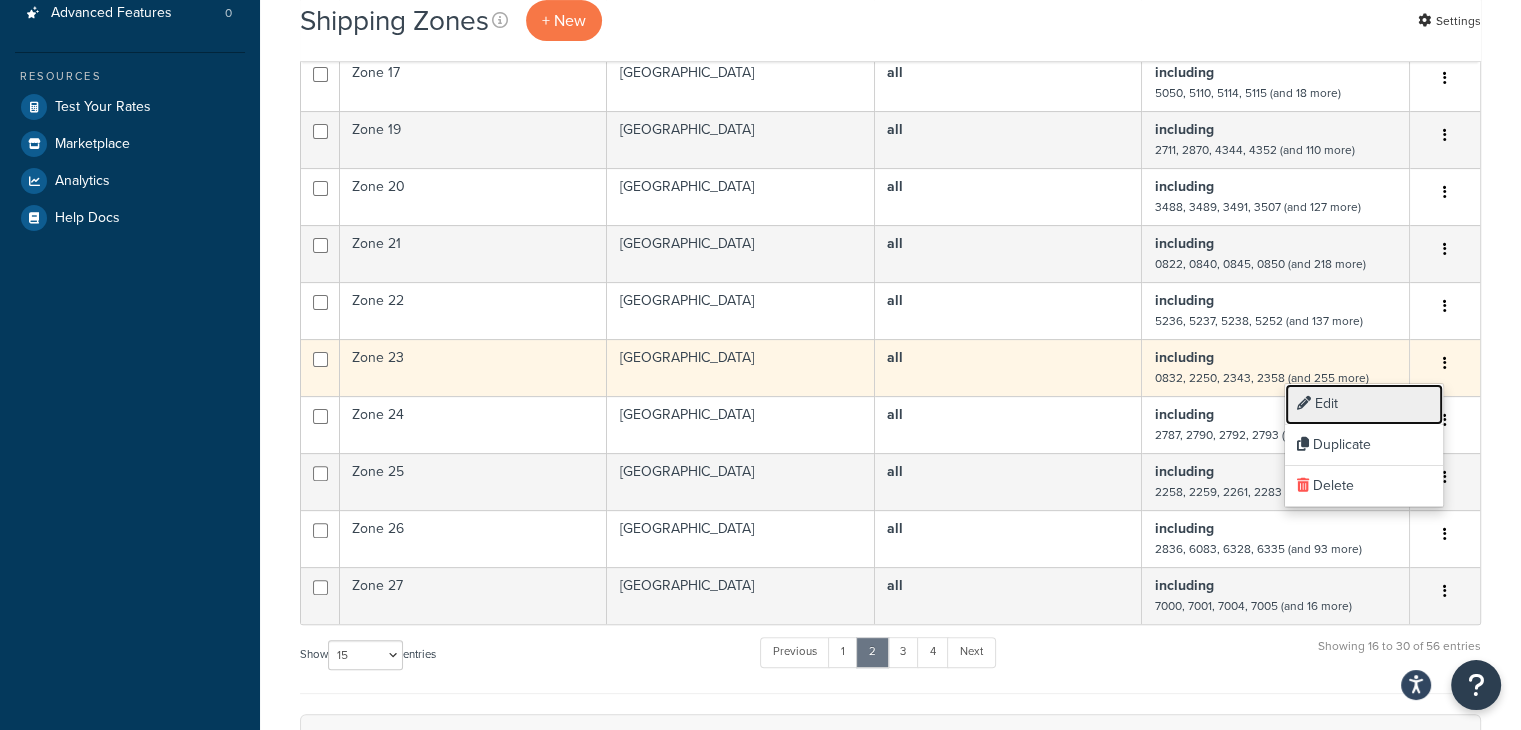 click on "Edit" at bounding box center [1364, 404] 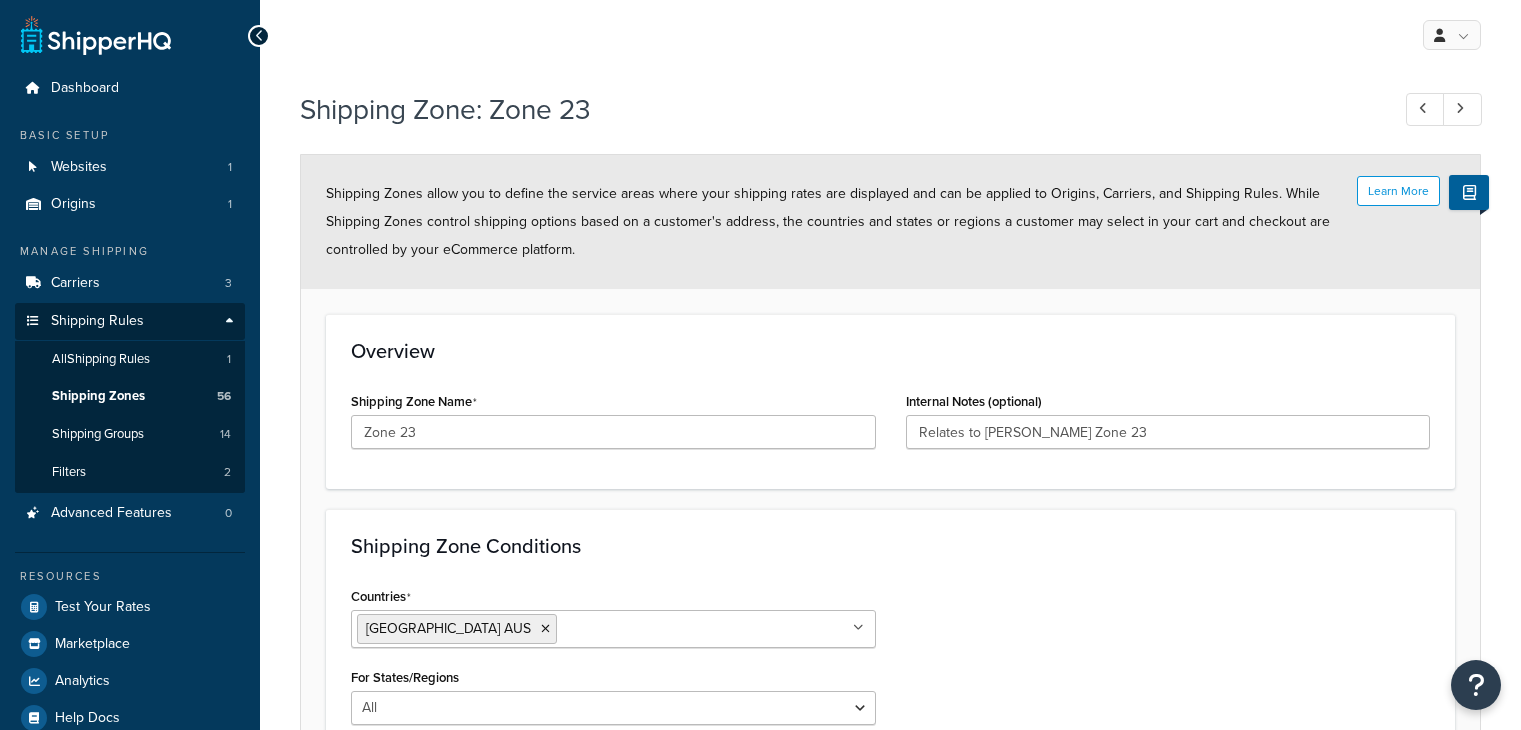 select on "including" 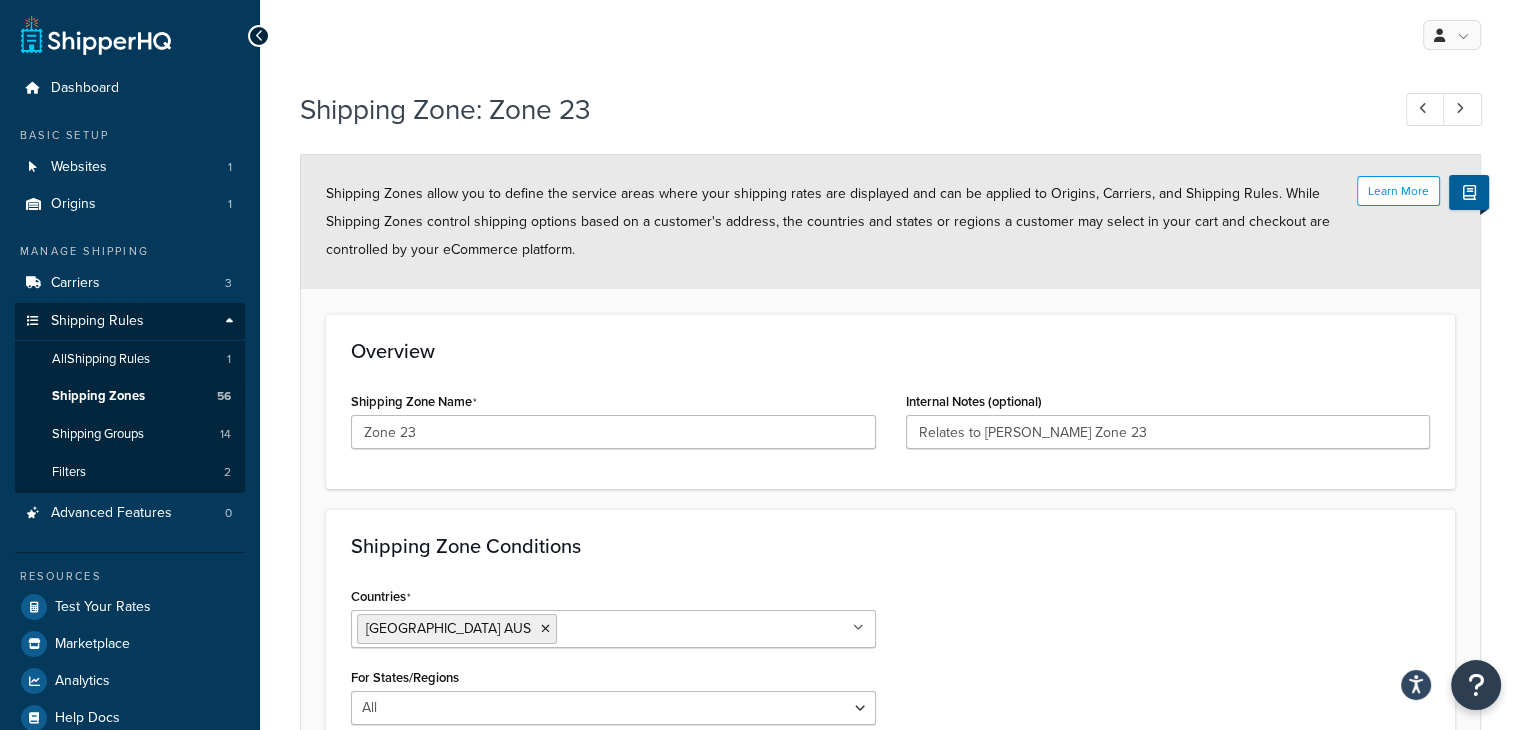 scroll, scrollTop: 0, scrollLeft: 0, axis: both 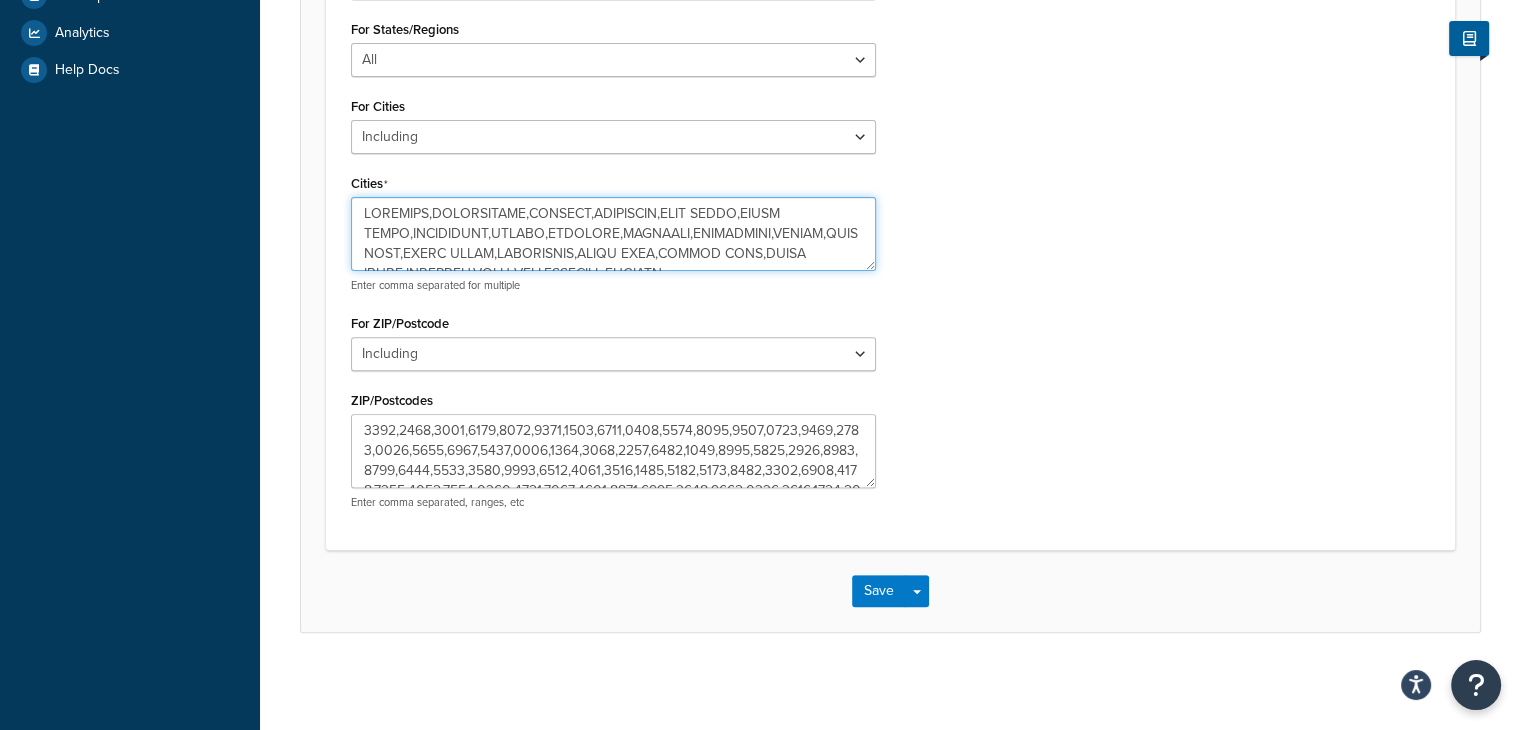 click on "Cities" at bounding box center [613, 234] 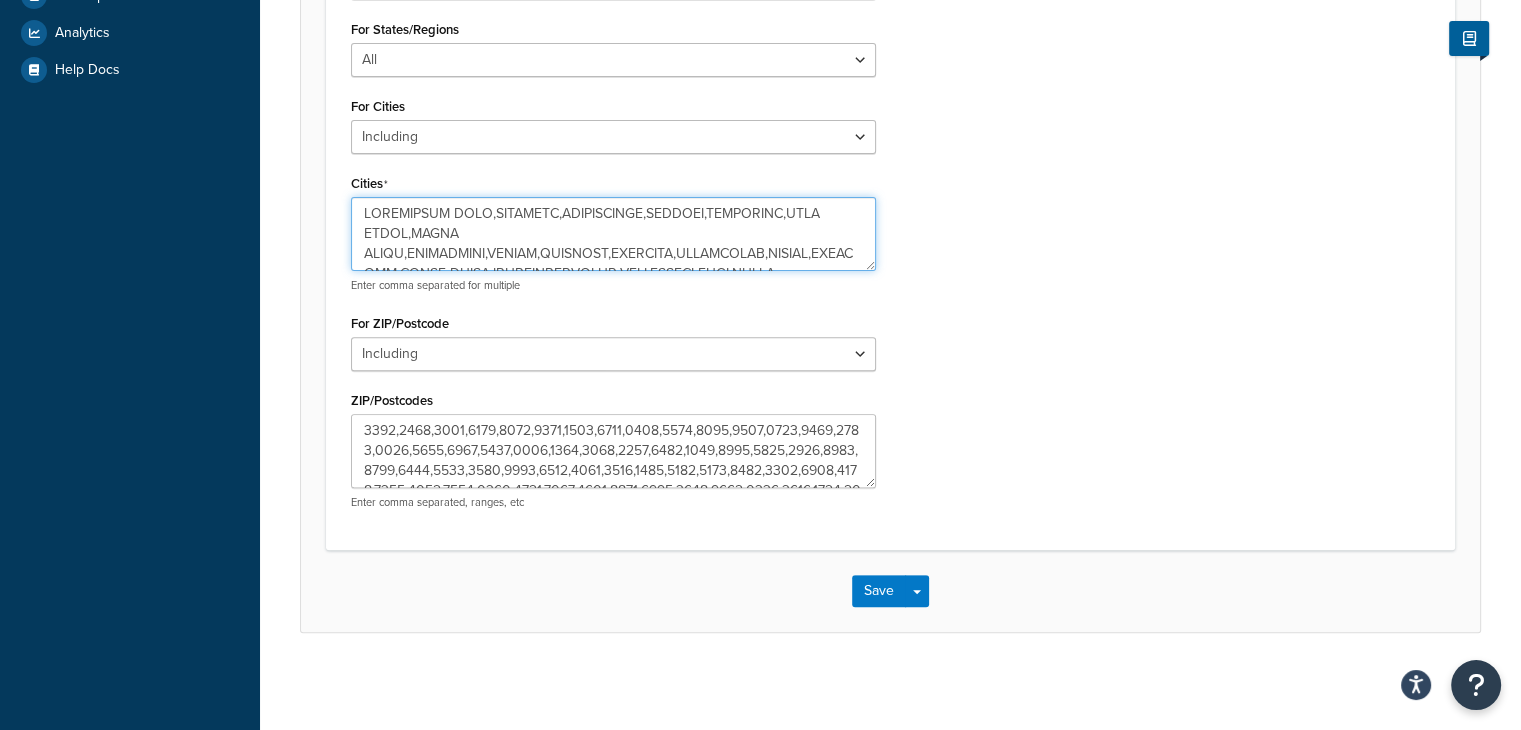 type on "PALMERSTON CITY,MITCHELL,SPRINGFIELD,CAROONA,TORRYBURN,LONG PLAIN,ROCKY CREEK,GUNNEMBENE,MILROY,BENDOLBA,HILLDALE,BARRINGTON,NERONG,ALLWORTH,BLACK CREEK,CORALVILLE,DICKS HILL,HANNAM VALE,JOHNS RIVER,BYABARRA,LONG FLAT,VIEWMONT,ARGENTS HILL,TEWINGA,BROOKLANA,CALLIOPE,COLDSTREAM,MINNIE WATER,ASHBY HEIGHTS,ANGOURIE,TABBIMOBLE,UNUMGAR,ROSEDALE,BALD HILLS,BOOROWA,FROGMORE,MURRINGO,REIDS FLAT,RYE PARK,TAYLORS FLAT,DEMONDRILLE,KINGSVALE,MCMAHONS REEF,NUBBA,BULLA CREEK,BURRANGONG,KIKIAMAH,MAIMURU,MEMAGONG,MILVALE,WEEDALLION,YANNAWAH,ROCKY PLAIN,MOUNT COOPER,BULGARY,BURRANDANA,MAXWELL,OBERNE CREEK,THE GAP,WANTABADGERY,YARRAGUNDRY,YATHELLA,GOOLGOWI,GRONG GRONG,LANDERVALE,MATONG,MERRIWAGGA,MURRULEBALE,OBERNE,TABBITA,BURRA,BIRDLIP,GRUBBEN,BARELLAN,BINYA,MOOMBOOLDOOL,COMBANING,MIMOSA,NARRABURRA,BYGALORIE,GUBBATA,MELBERGEN,NARADHAN,WEETHALLE,WEJA,BURCHER,BURGOONEY,LAKE CARGELLIGO,MURRIN BRIDGE,HILLSTON,RIVERINA MSC,KOOBA,LAKE WYANGAN,NERICON,THARBOGANG,MYALL PARK,YENDA,BIRREGO,BUNDURE,COLINROOBIE,GILLENBAH,YANCO,CALORAF..." 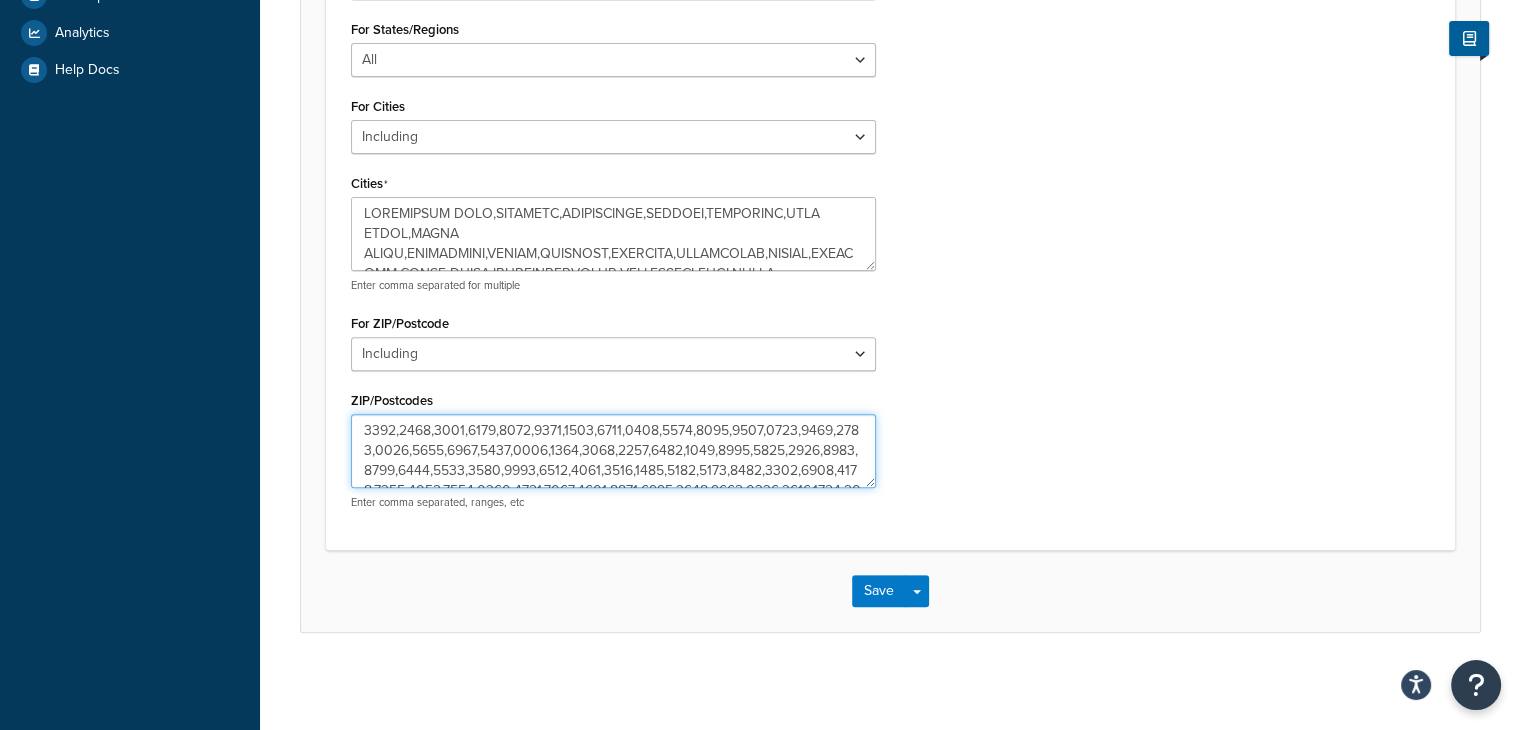click on "ZIP/Postcodes" at bounding box center (613, 451) 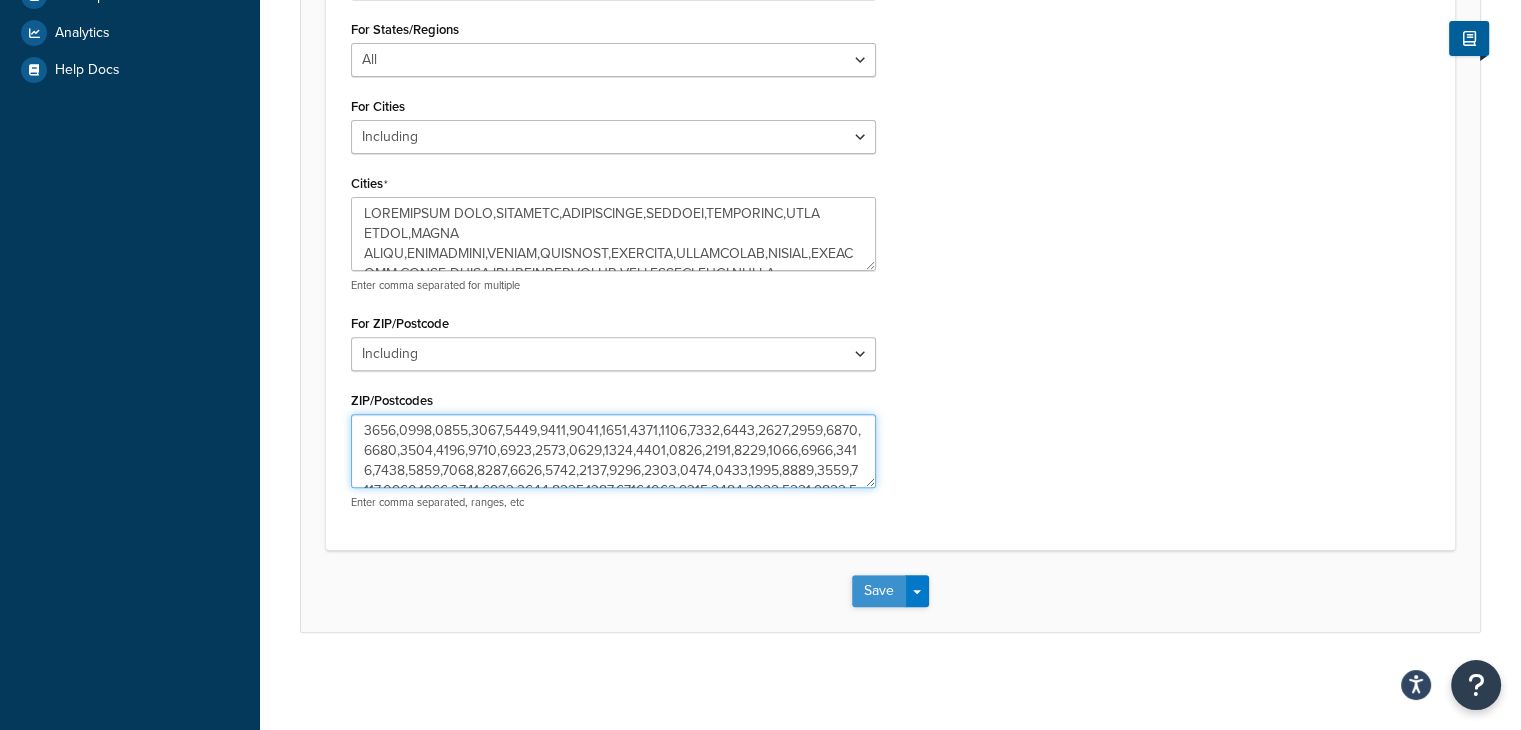 type on "0830,0832,2250,2343,2358,2360,2371,2380,2420,2422,2423,2425,2439,2443,2446,2448,2449,2450,2462,2463,2464,2472,2474,2536,2549,2586,2587,2594,2628,2631,2650,2652,2653,2655,2658,2665,2666,2669,2671,2672,2675,2678,2680,2681,2700,2703,2705,2706,2707,2710,2711,2713,2720,2721,2722,2729,2787,2790,2791,2794,2795,2798,2799,2800,2803,2804,2806,2807,2810,2818,2820,2821,2824,2825,2826,2827,2828,2829,2830,2831,2832,2834,2835,2840,2844,2845,2848,2849,2850,2852,2864,2865,2866,2867,2868,2869,2870,2871,2874,2875,2876,2877,3490,3666,3669,3670,3673,3675,3678,3725,3726,3727,3728,3730,3732,3733,3735,3737,3738,3739,3746,4306,4309,4310,4311,4313,4343,4344,4352,4353,4354,4355,4359,4361,4370,4380,4390,4401,4402,4403,4404,4405,4406,4407,4412,4415,4416,4420,4421,4422,4424,4425,4427,4428,4454,4455,4465,4467,4468,4470,4472,4515,4521,4570,4601,4605,4606,4608,4610,4611,4612,4613,4615,4625,4630,4650,4660,4702,4718,4724,4725,4726,4727,4728,4730,4732,4735,4736,4737,4800,4803,4804,4805,4806,4807,4808,4809,4810,4815,4816,4817,4818,4820,4849,4..." 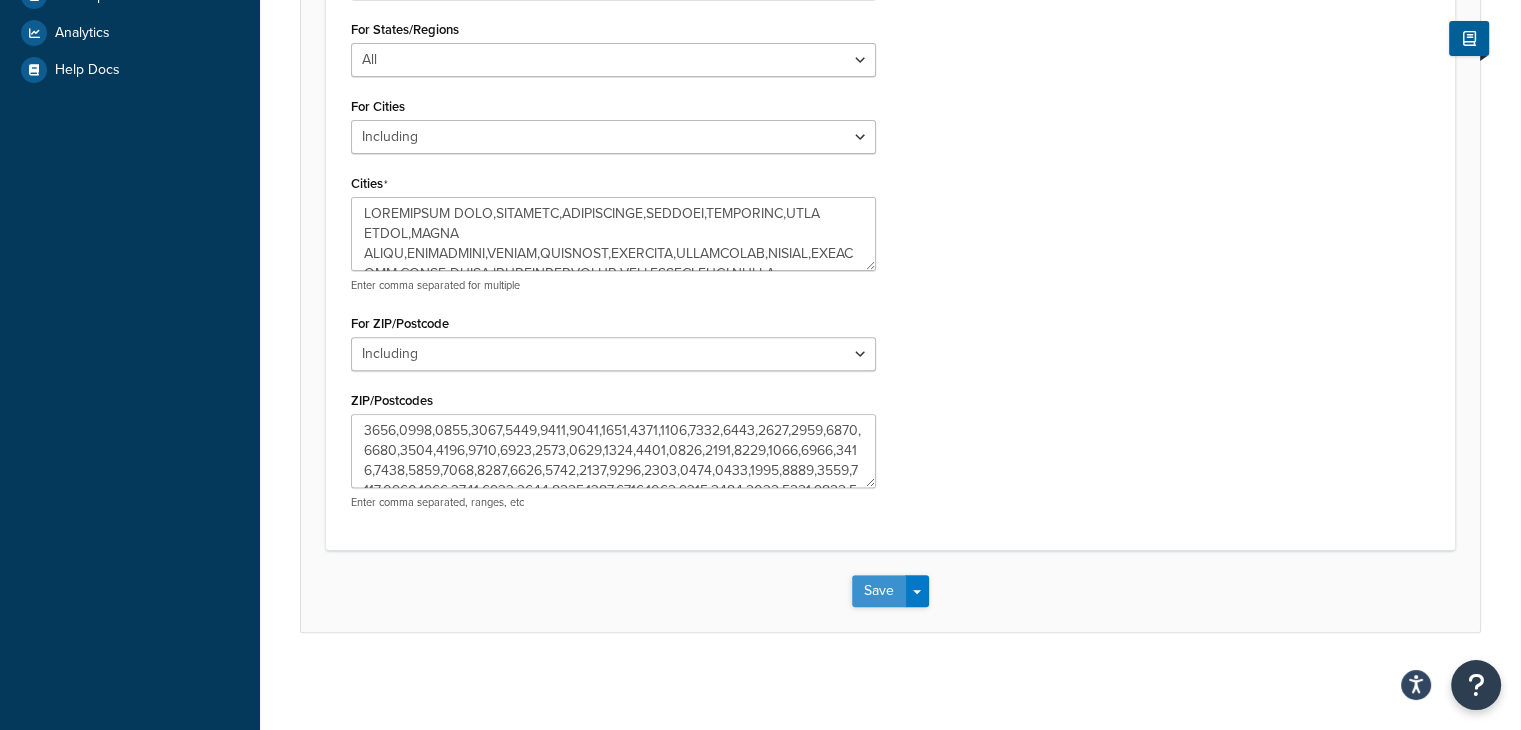 click on "Save" at bounding box center (879, 591) 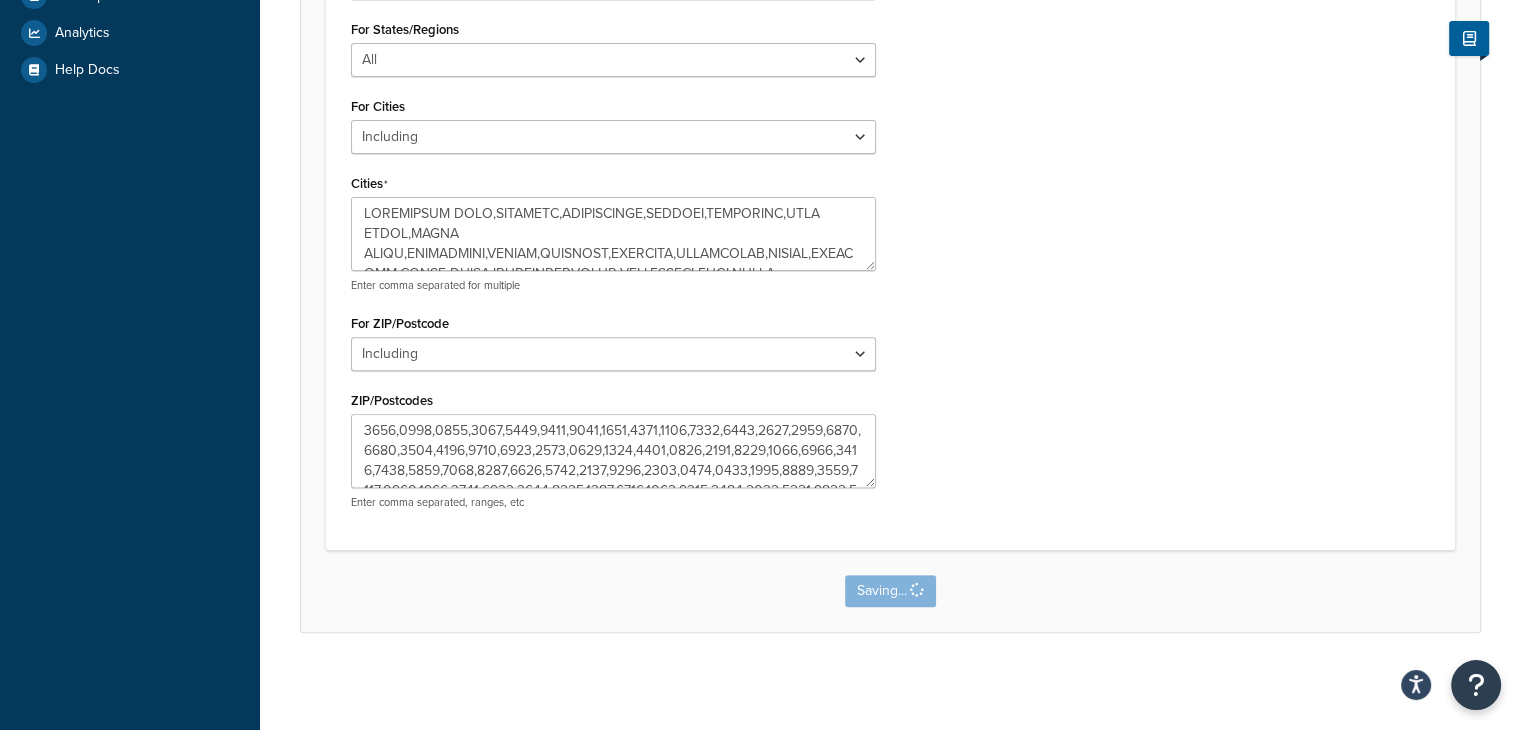 scroll, scrollTop: 0, scrollLeft: 0, axis: both 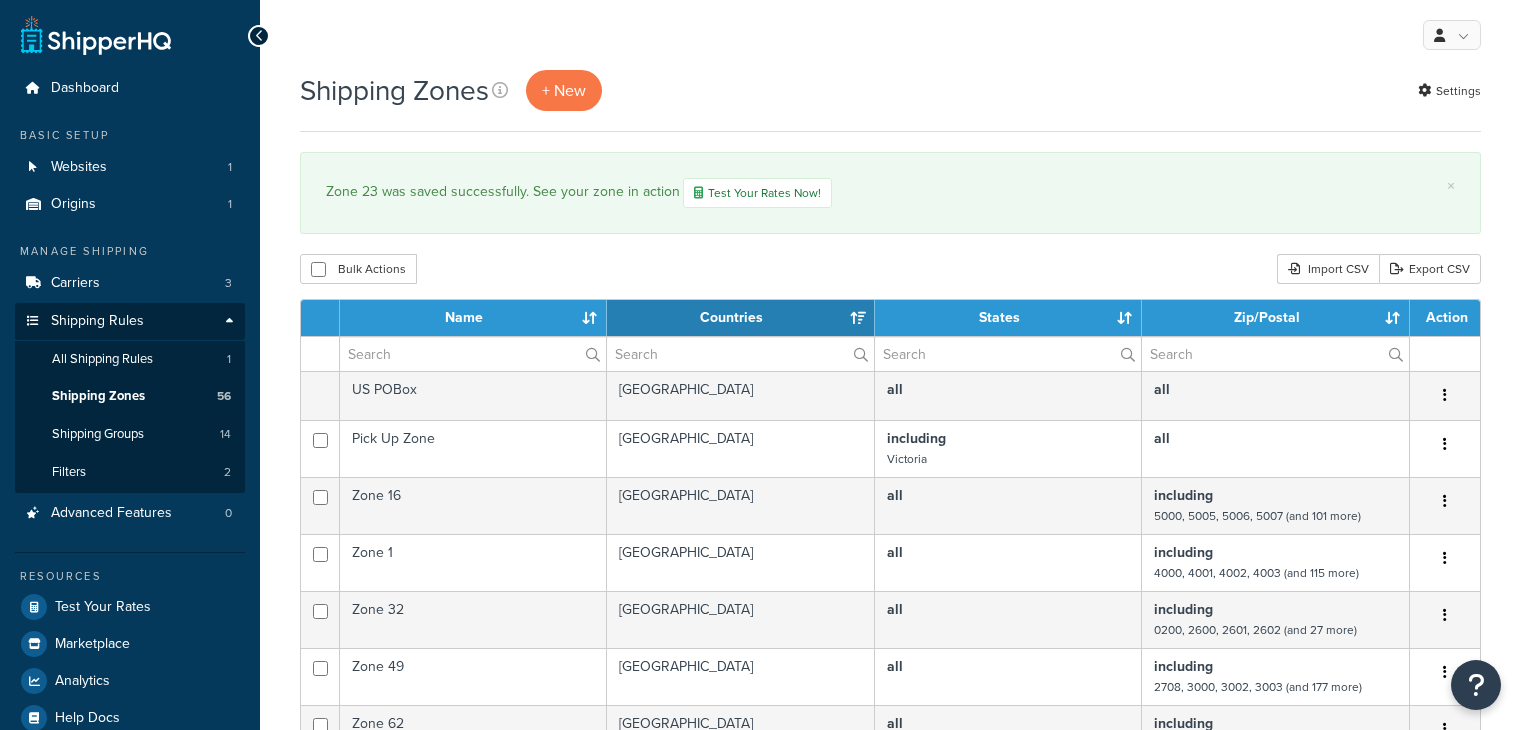 select on "15" 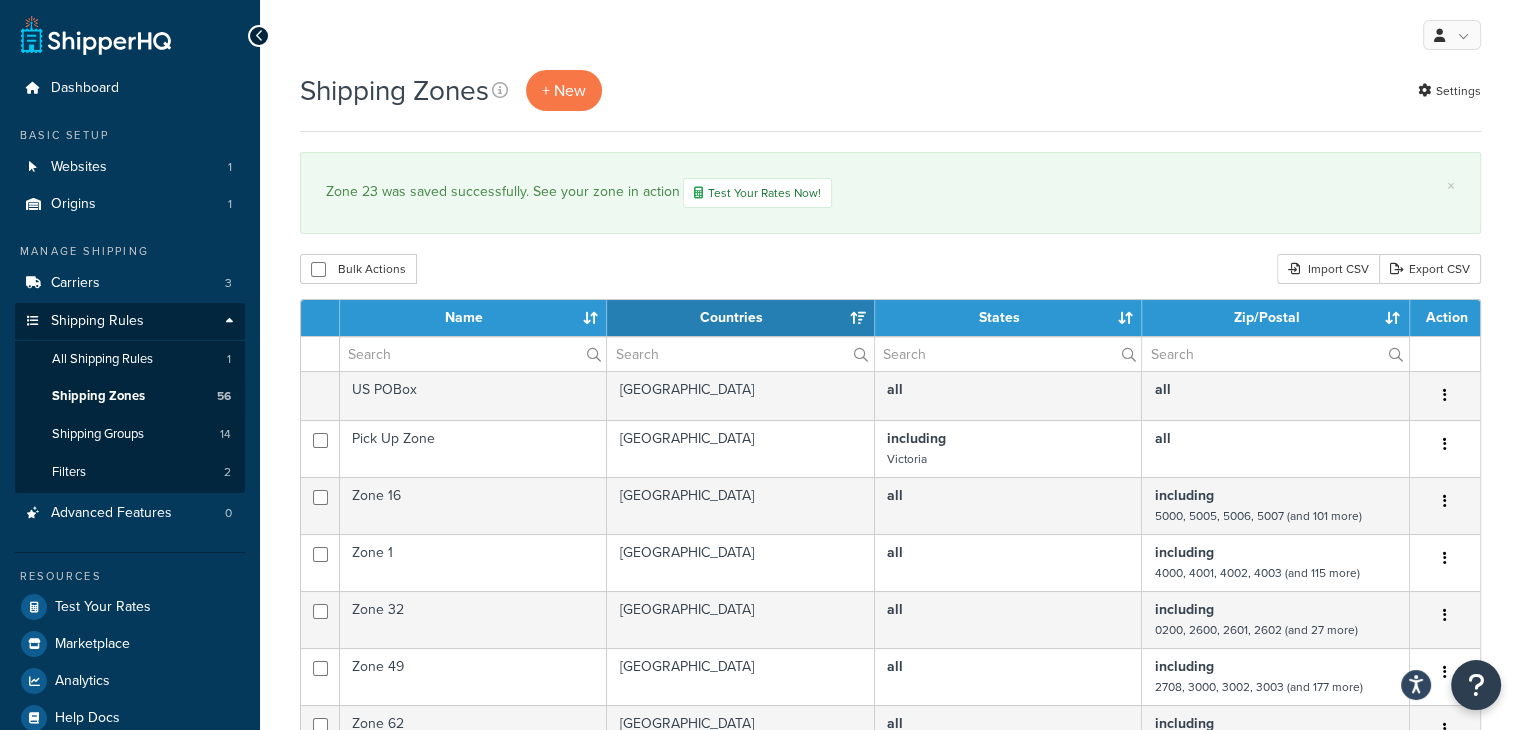 scroll, scrollTop: 0, scrollLeft: 0, axis: both 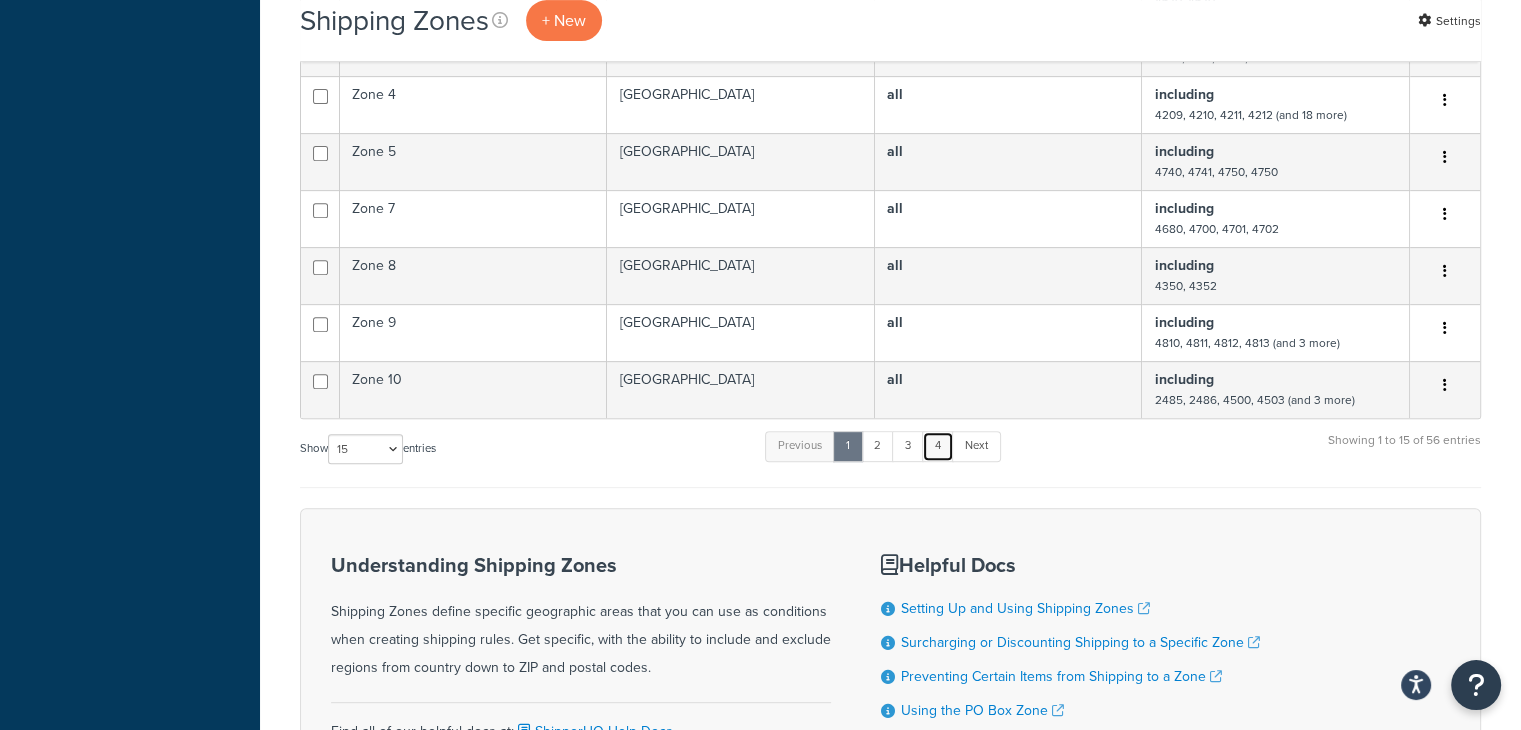 click on "4" at bounding box center (938, 446) 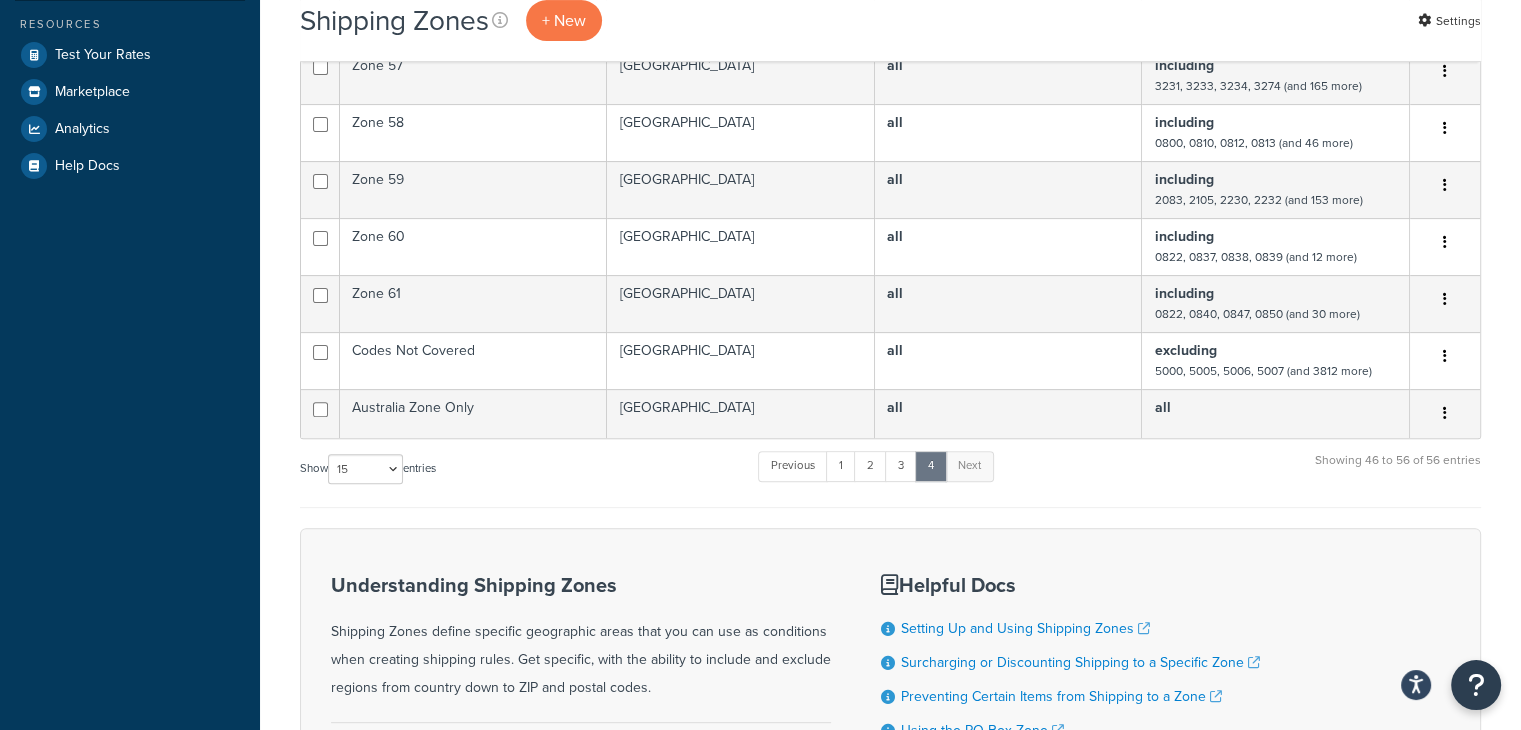 scroll, scrollTop: 600, scrollLeft: 0, axis: vertical 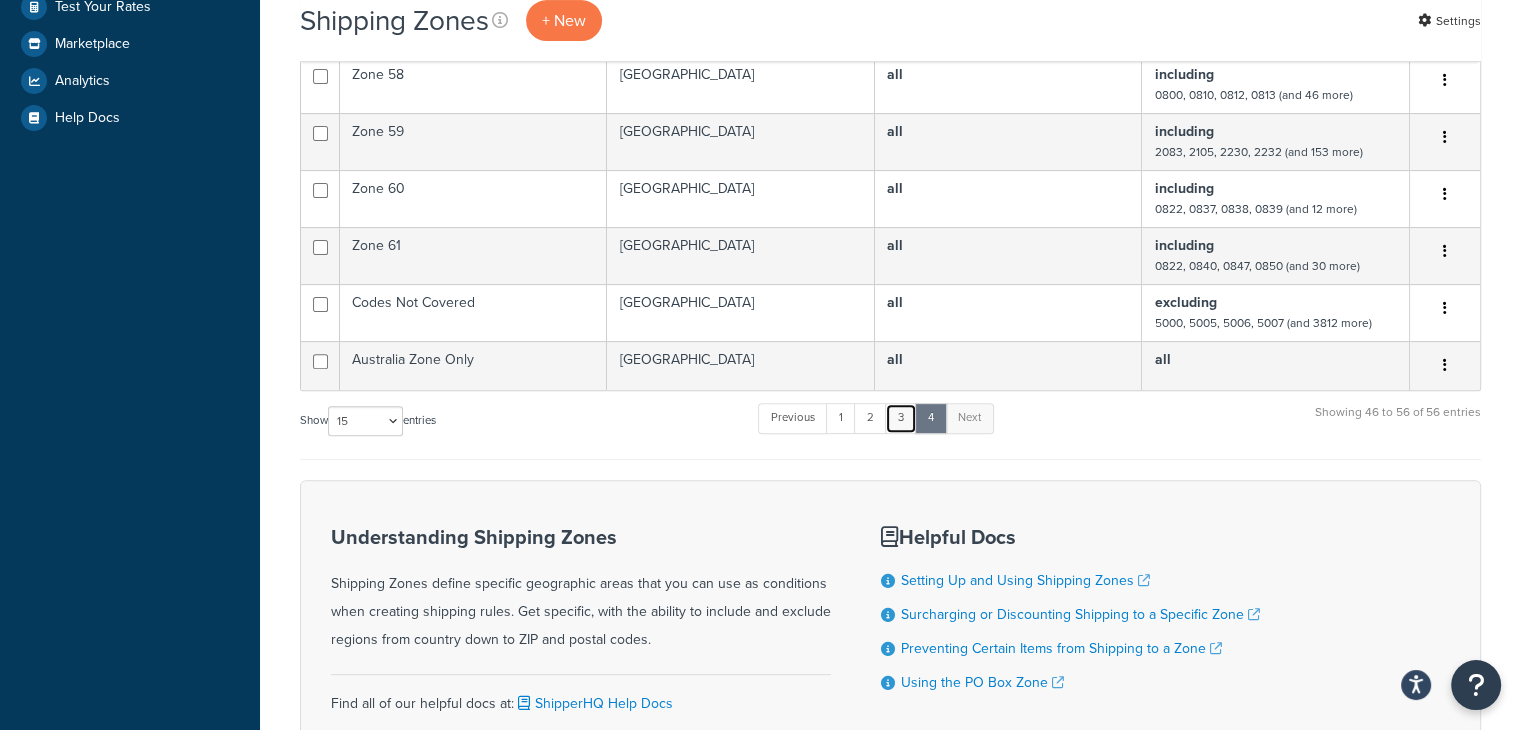 click on "3" at bounding box center [901, 418] 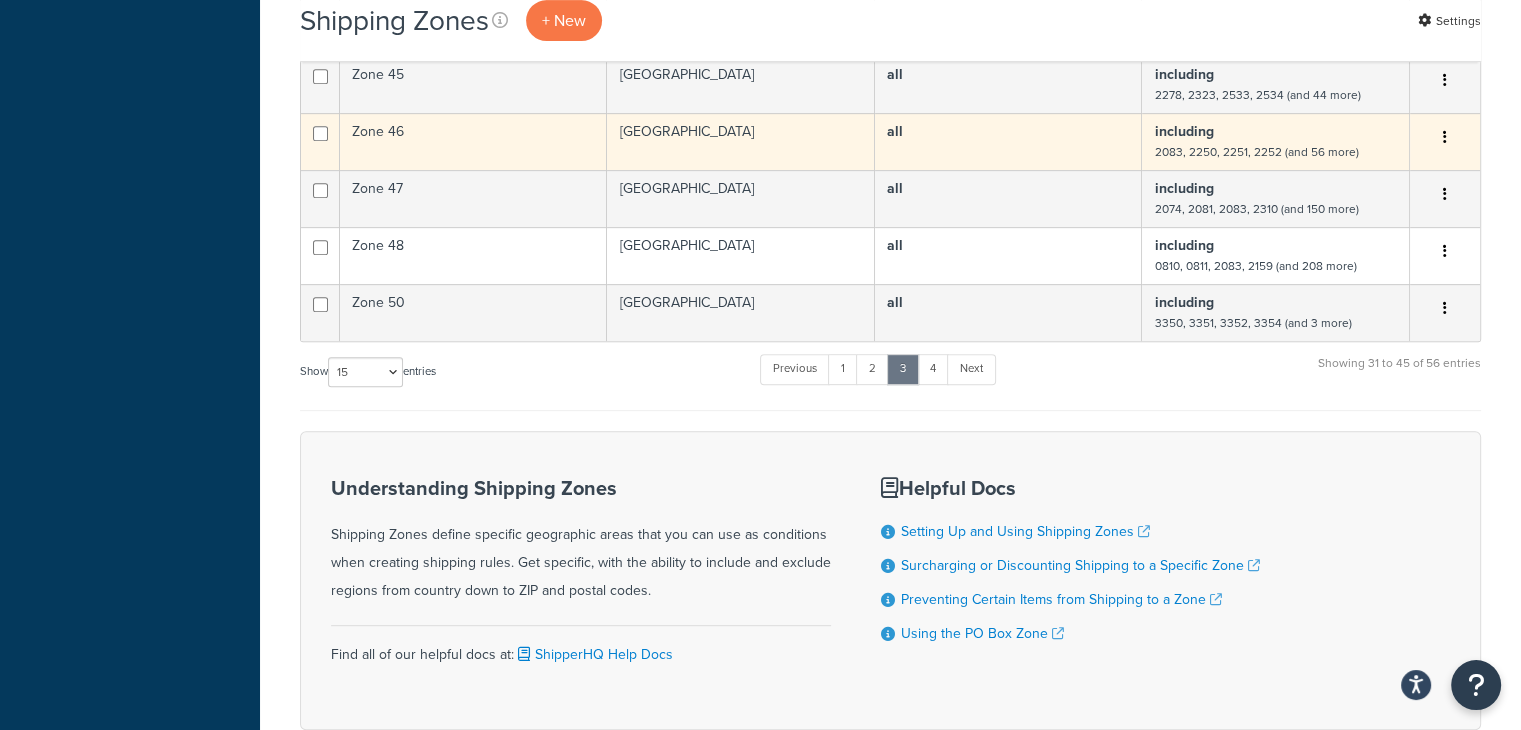 scroll, scrollTop: 900, scrollLeft: 0, axis: vertical 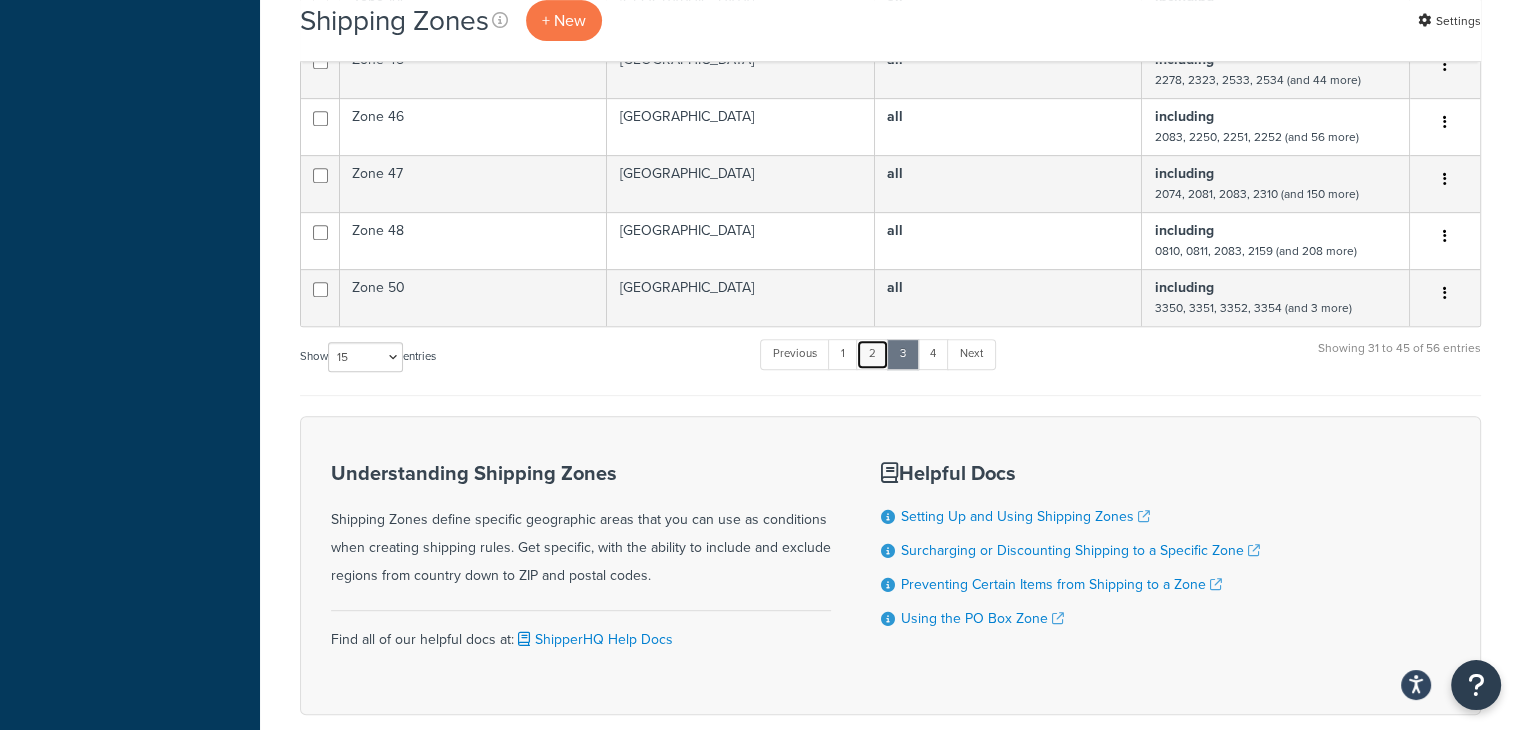 click on "2" at bounding box center (872, 354) 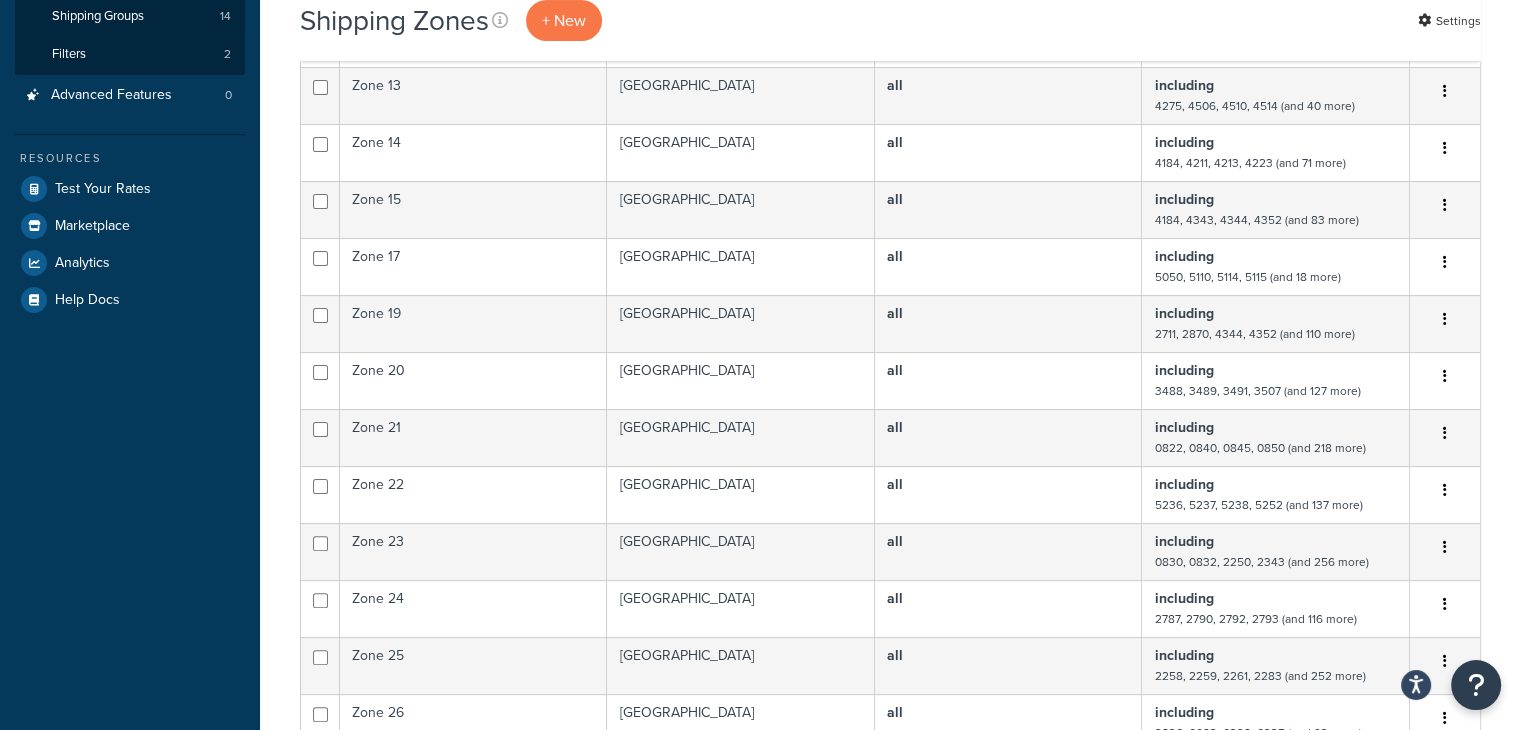 scroll, scrollTop: 400, scrollLeft: 0, axis: vertical 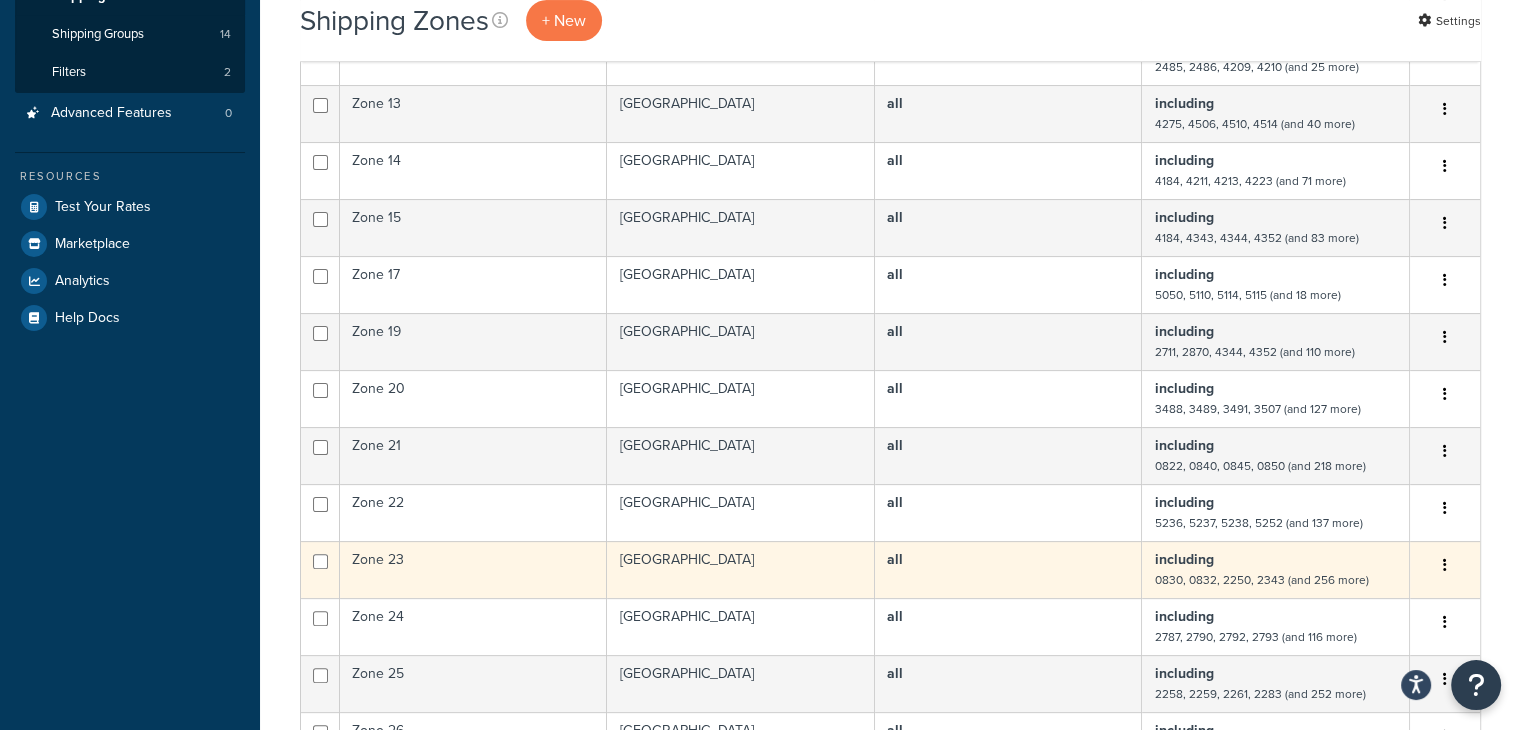 click on "Zone 23" at bounding box center [473, 569] 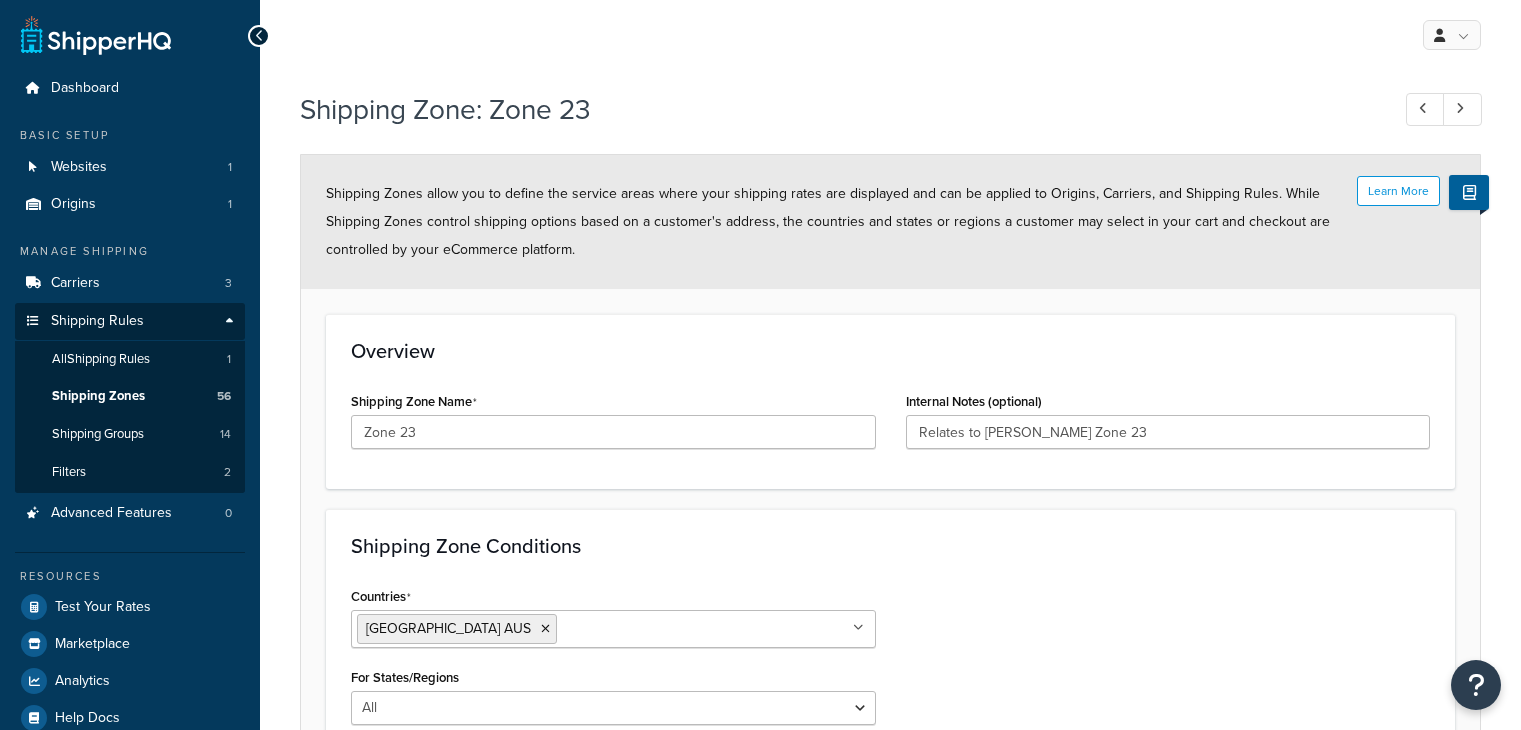 select on "including" 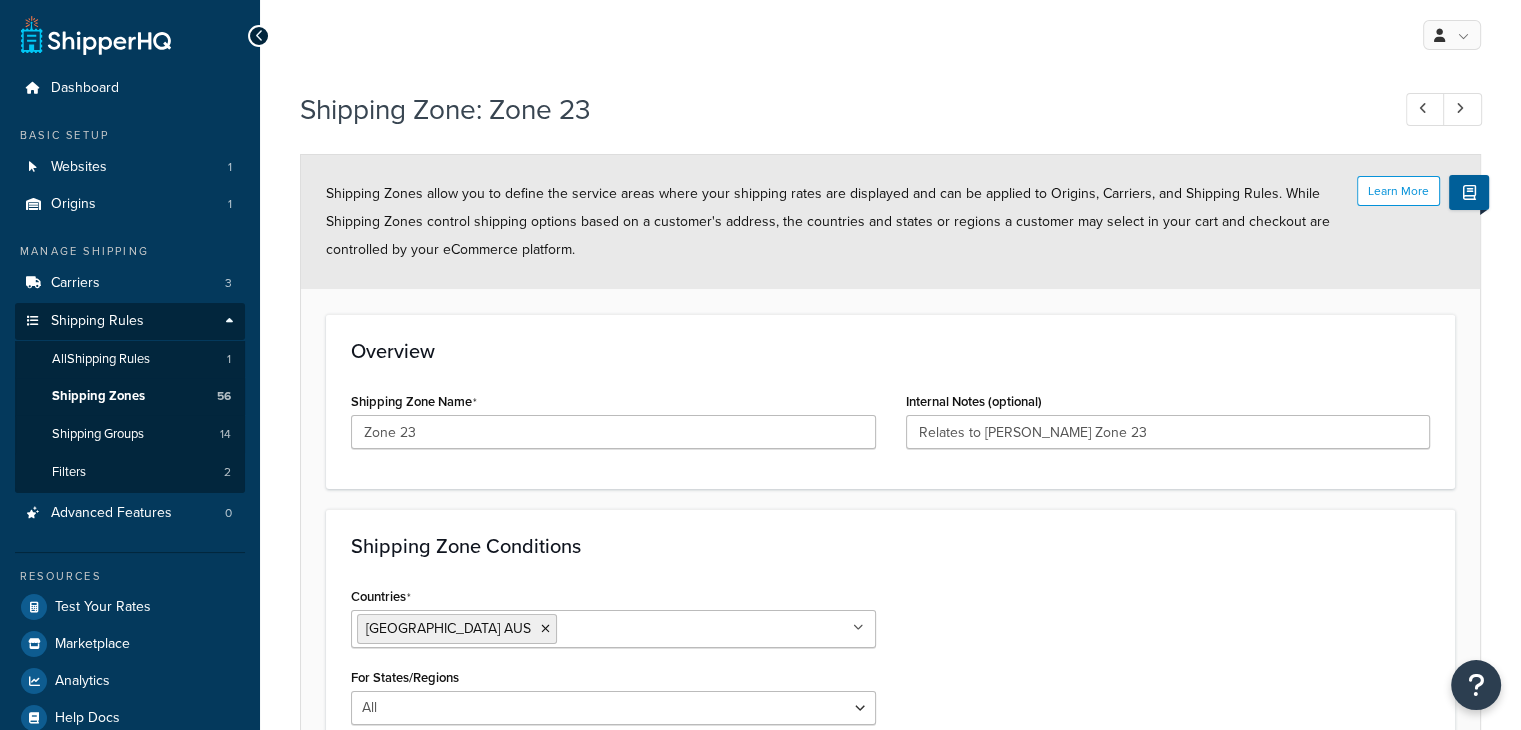 scroll, scrollTop: 0, scrollLeft: 0, axis: both 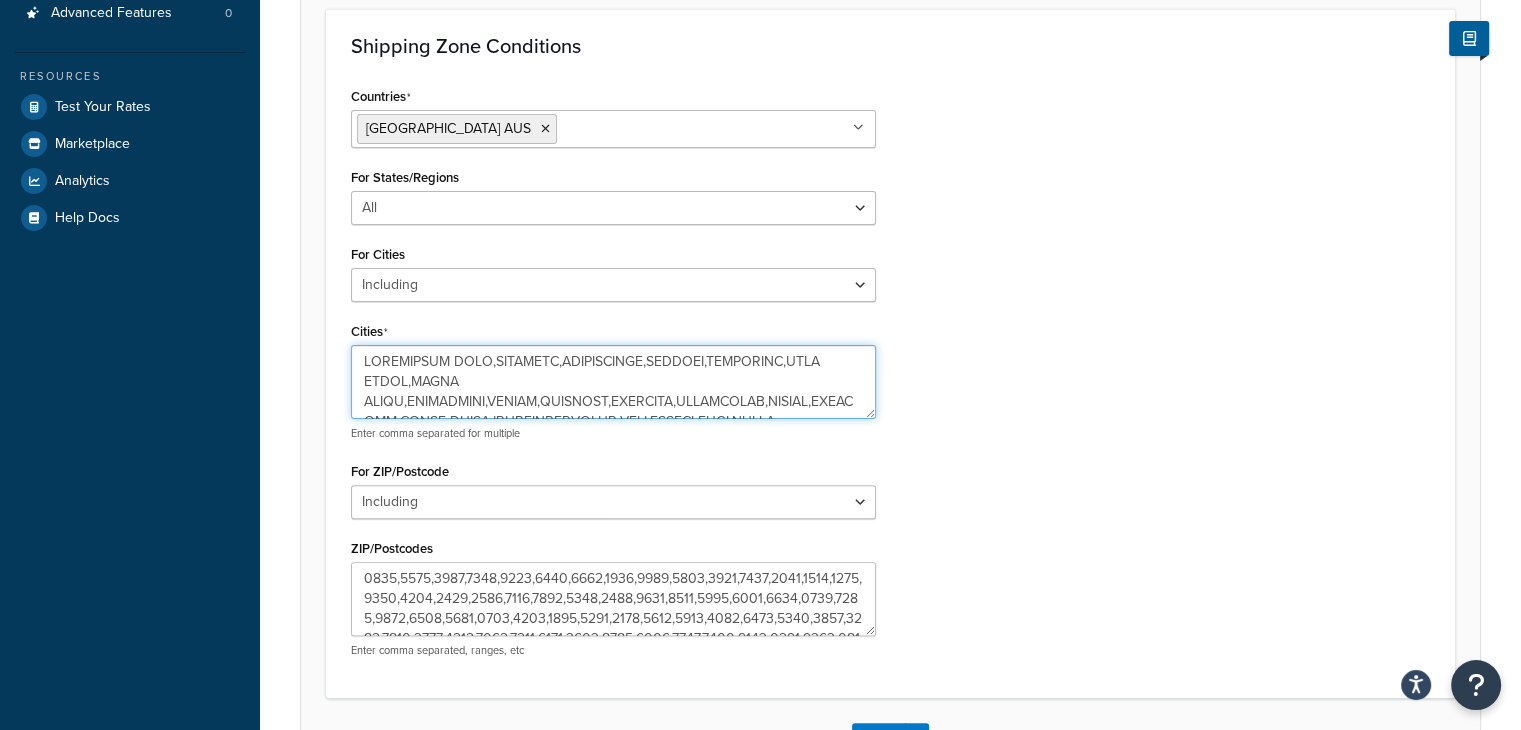 drag, startPoint x: 484, startPoint y: 356, endPoint x: 349, endPoint y: 369, distance: 135.62448 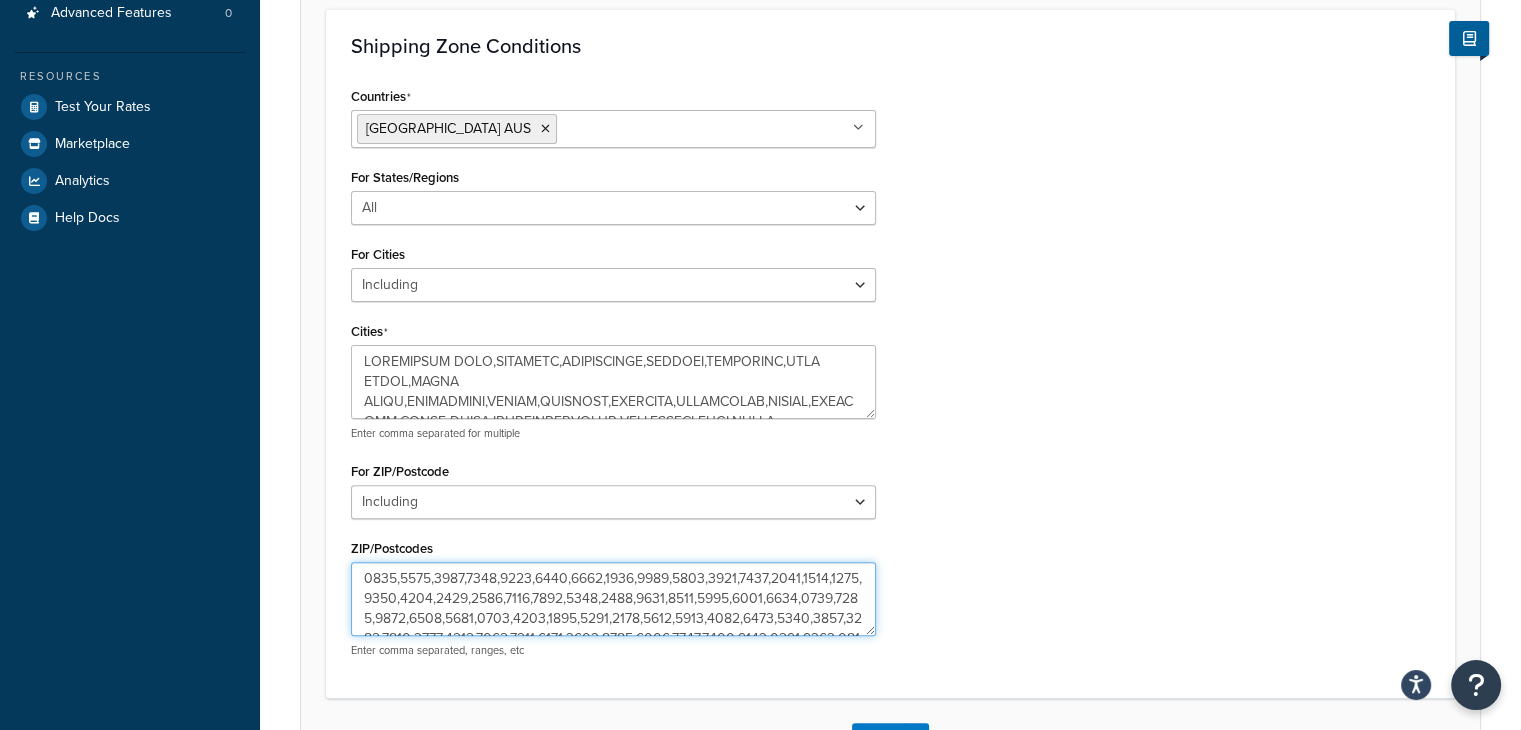 drag, startPoint x: 396, startPoint y: 576, endPoint x: 362, endPoint y: 575, distance: 34.0147 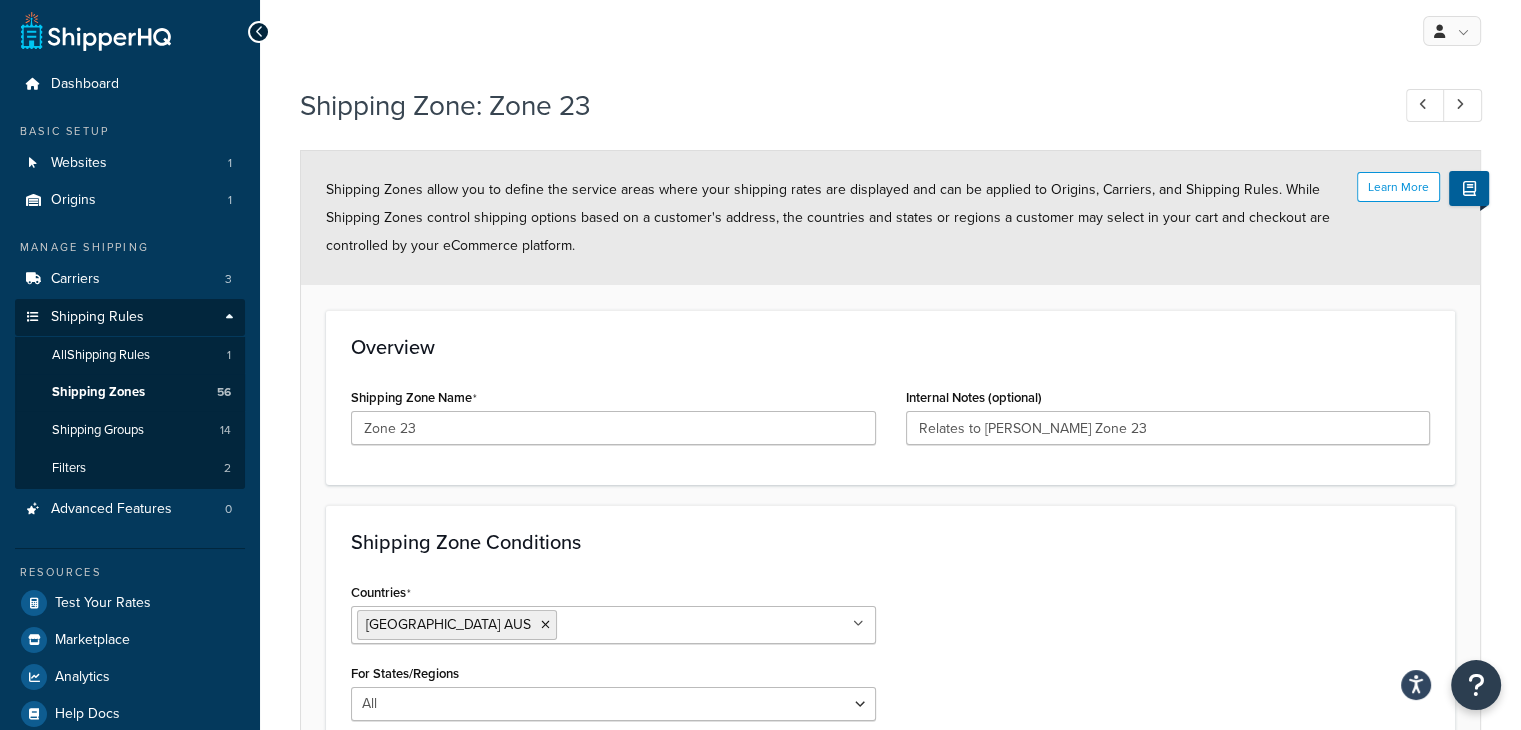 scroll, scrollTop: 0, scrollLeft: 0, axis: both 